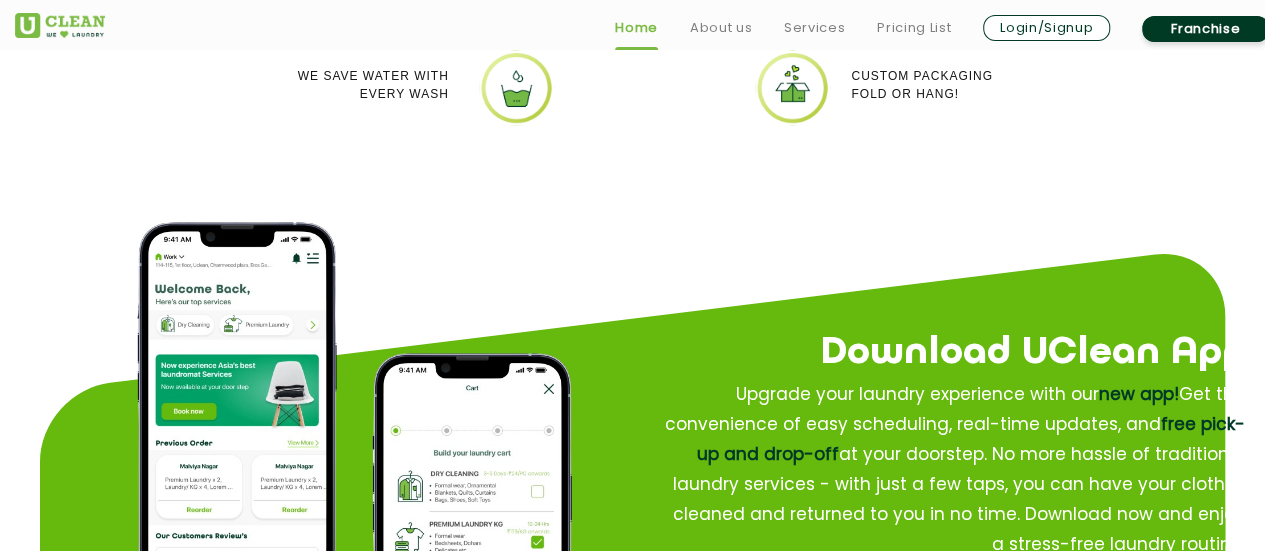 scroll, scrollTop: 2700, scrollLeft: 0, axis: vertical 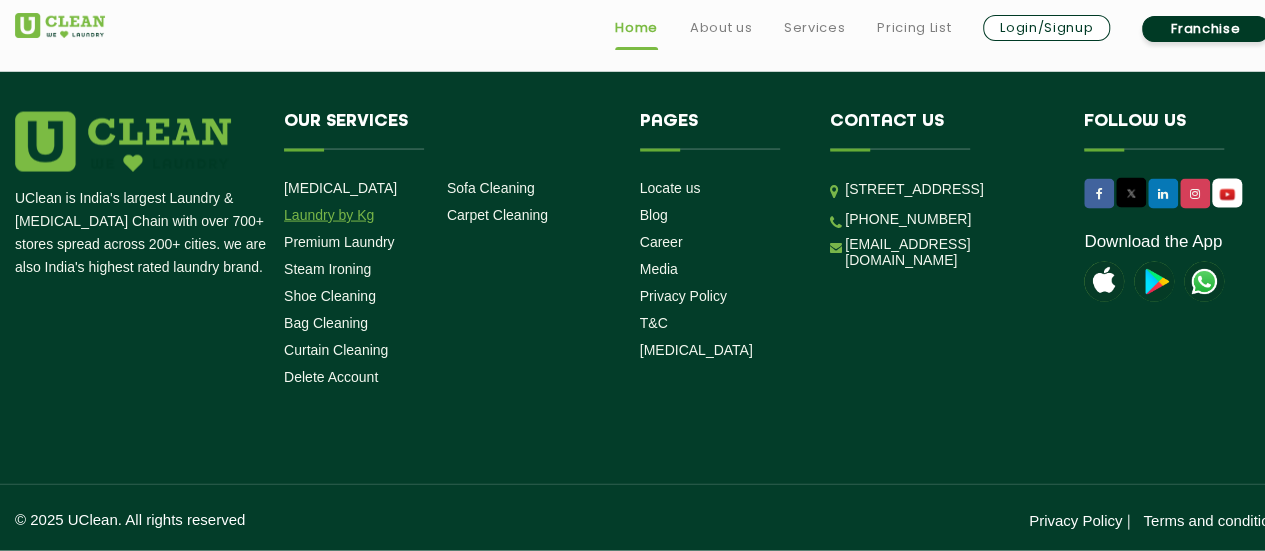 click on "Laundry by Kg" at bounding box center (329, 215) 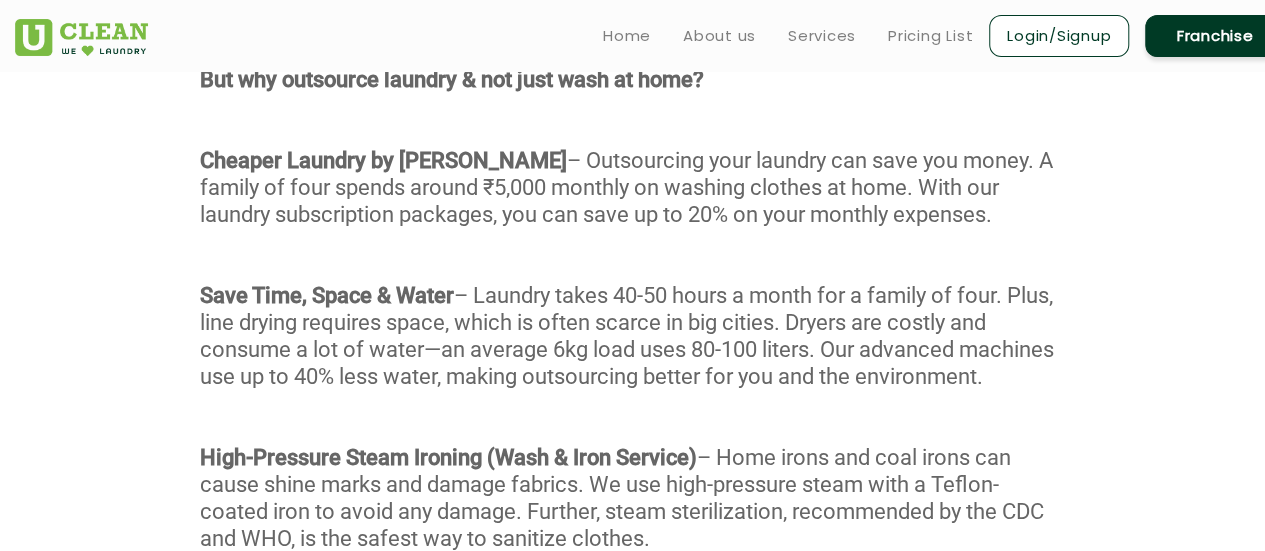 scroll, scrollTop: 1200, scrollLeft: 0, axis: vertical 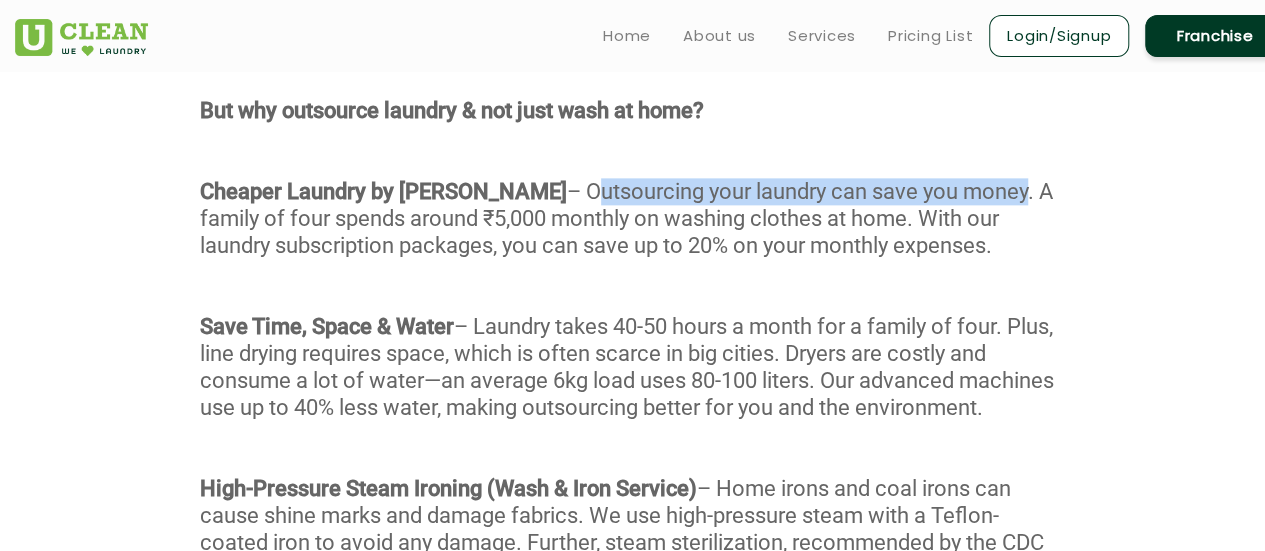drag, startPoint x: 469, startPoint y: 218, endPoint x: 901, endPoint y: 231, distance: 432.19556 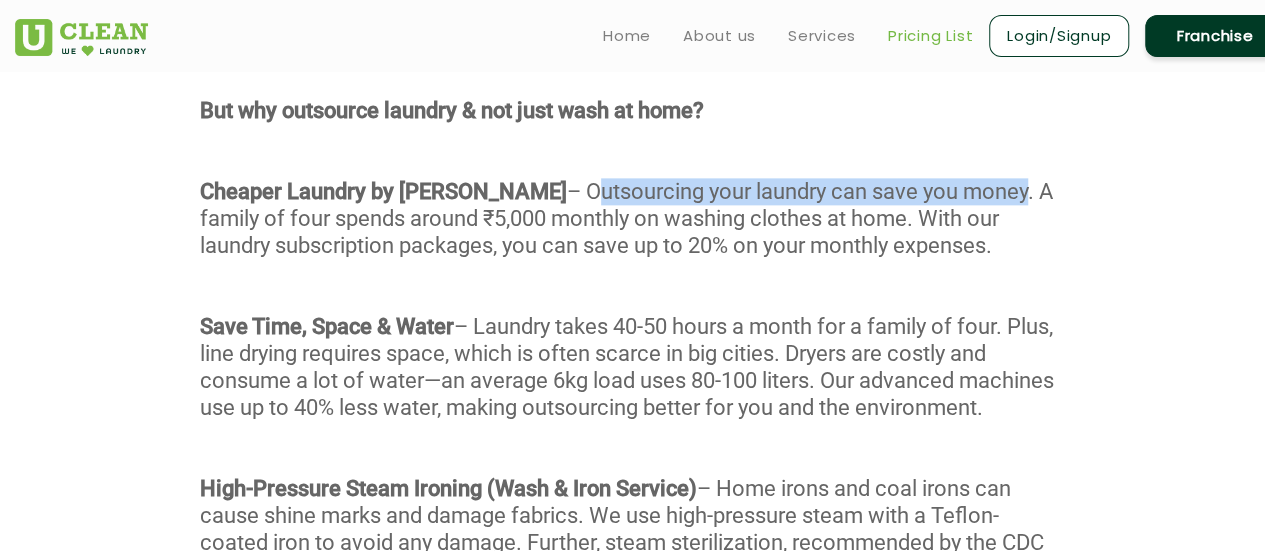click on "Pricing List" at bounding box center [930, 36] 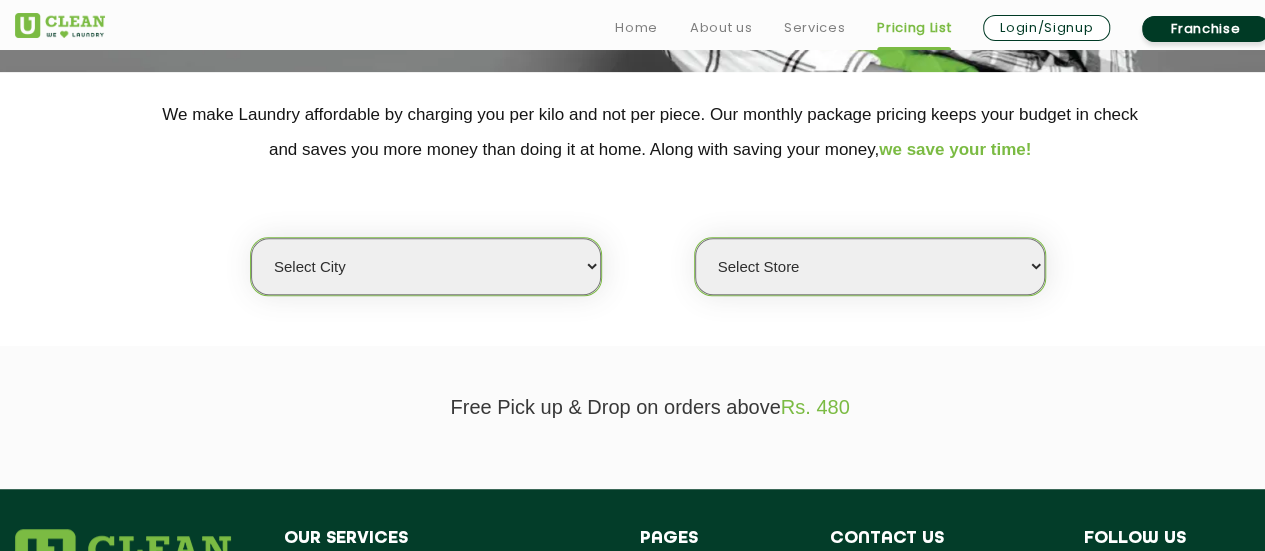 scroll, scrollTop: 500, scrollLeft: 0, axis: vertical 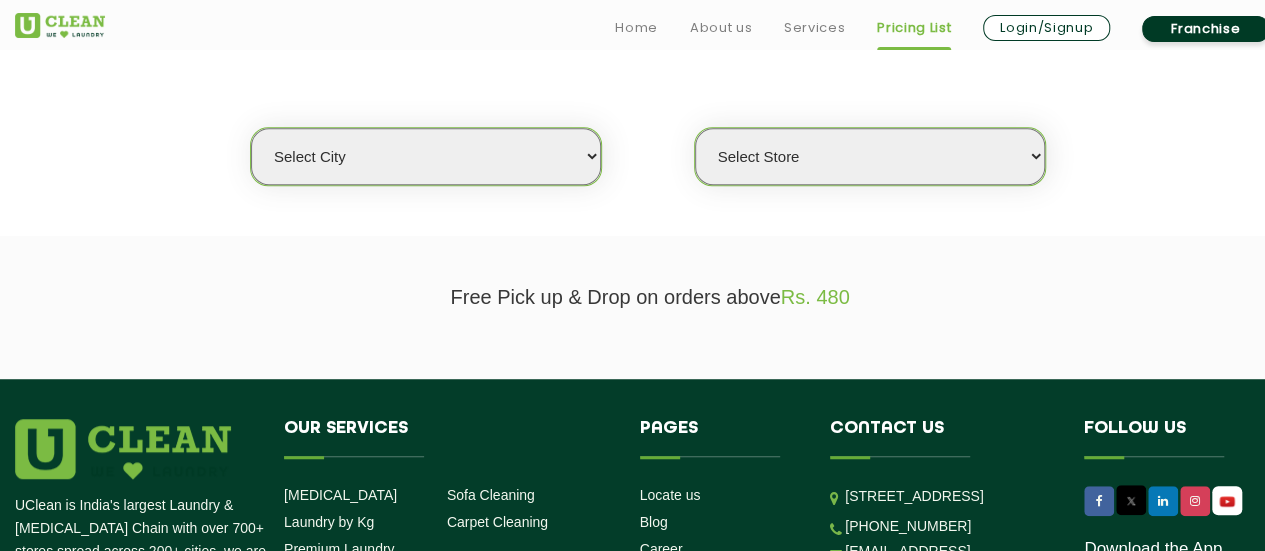 click on "Select city [GEOGRAPHIC_DATA] [GEOGRAPHIC_DATA] [GEOGRAPHIC_DATA] [GEOGRAPHIC_DATA] [GEOGRAPHIC_DATA] [GEOGRAPHIC_DATA] [GEOGRAPHIC_DATA] - [GEOGRAPHIC_DATA] Select [GEOGRAPHIC_DATA] [GEOGRAPHIC_DATA] [GEOGRAPHIC_DATA] [GEOGRAPHIC_DATA] [GEOGRAPHIC_DATA] [GEOGRAPHIC_DATA] [GEOGRAPHIC_DATA] [GEOGRAPHIC_DATA] [GEOGRAPHIC_DATA] [GEOGRAPHIC_DATA] [GEOGRAPHIC_DATA] [GEOGRAPHIC_DATA] [GEOGRAPHIC_DATA] [GEOGRAPHIC_DATA] [GEOGRAPHIC_DATA] [GEOGRAPHIC_DATA] [GEOGRAPHIC_DATA] [GEOGRAPHIC_DATA] [GEOGRAPHIC_DATA] [GEOGRAPHIC_DATA] [GEOGRAPHIC_DATA] [GEOGRAPHIC_DATA] [GEOGRAPHIC_DATA] [GEOGRAPHIC_DATA] [GEOGRAPHIC_DATA] [GEOGRAPHIC_DATA] [GEOGRAPHIC_DATA] [GEOGRAPHIC_DATA] [GEOGRAPHIC_DATA] [GEOGRAPHIC_DATA] [GEOGRAPHIC_DATA] [GEOGRAPHIC_DATA] [GEOGRAPHIC_DATA] [GEOGRAPHIC_DATA] [GEOGRAPHIC_DATA] [GEOGRAPHIC_DATA] [GEOGRAPHIC_DATA] [GEOGRAPHIC_DATA] [GEOGRAPHIC_DATA] [GEOGRAPHIC_DATA] [GEOGRAPHIC_DATA] [GEOGRAPHIC_DATA] [GEOGRAPHIC_DATA] [GEOGRAPHIC_DATA] [GEOGRAPHIC_DATA] [GEOGRAPHIC_DATA] [GEOGRAPHIC_DATA] [GEOGRAPHIC_DATA] [GEOGRAPHIC_DATA] [GEOGRAPHIC_DATA] [GEOGRAPHIC_DATA] [GEOGRAPHIC_DATA] [GEOGRAPHIC_DATA] [GEOGRAPHIC_DATA] [GEOGRAPHIC_DATA] [GEOGRAPHIC_DATA] [GEOGRAPHIC_DATA] [GEOGRAPHIC_DATA] [GEOGRAPHIC_DATA] [GEOGRAPHIC_DATA] [GEOGRAPHIC_DATA] [GEOGRAPHIC_DATA] [GEOGRAPHIC_DATA] [GEOGRAPHIC_DATA] [GEOGRAPHIC_DATA] [GEOGRAPHIC_DATA] [GEOGRAPHIC_DATA] [GEOGRAPHIC_DATA] [GEOGRAPHIC_DATA] [GEOGRAPHIC_DATA] [GEOGRAPHIC_DATA] [GEOGRAPHIC_DATA] [GEOGRAPHIC_DATA] [GEOGRAPHIC_DATA] [GEOGRAPHIC_DATA] [GEOGRAPHIC_DATA] [GEOGRAPHIC_DATA] [GEOGRAPHIC_DATA] - Select [GEOGRAPHIC_DATA] [GEOGRAPHIC_DATA] [GEOGRAPHIC_DATA] [GEOGRAPHIC_DATA] [GEOGRAPHIC_DATA] [GEOGRAPHIC_DATA] [GEOGRAPHIC_DATA] [GEOGRAPHIC_DATA] [GEOGRAPHIC_DATA] [GEOGRAPHIC_DATA] [GEOGRAPHIC_DATA] [GEOGRAPHIC_DATA] [GEOGRAPHIC_DATA] [GEOGRAPHIC_DATA] [GEOGRAPHIC_DATA] [GEOGRAPHIC_DATA] [GEOGRAPHIC_DATA] [GEOGRAPHIC_DATA] [GEOGRAPHIC_DATA] [GEOGRAPHIC_DATA] [GEOGRAPHIC_DATA] [GEOGRAPHIC_DATA] [GEOGRAPHIC_DATA] [GEOGRAPHIC_DATA] [GEOGRAPHIC_DATA] [GEOGRAPHIC_DATA] [GEOGRAPHIC_DATA] [GEOGRAPHIC_DATA] [GEOGRAPHIC_DATA] [GEOGRAPHIC_DATA] [GEOGRAPHIC_DATA] [GEOGRAPHIC_DATA]" at bounding box center [426, 156] 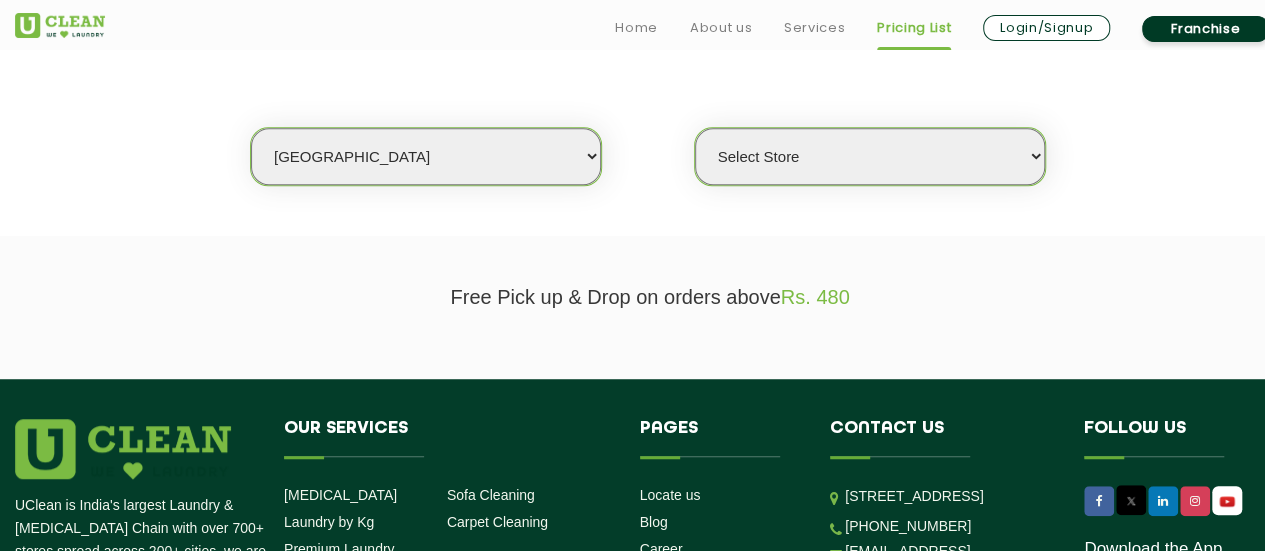 click on "Select city [GEOGRAPHIC_DATA] [GEOGRAPHIC_DATA] [GEOGRAPHIC_DATA] [GEOGRAPHIC_DATA] [GEOGRAPHIC_DATA] [GEOGRAPHIC_DATA] [GEOGRAPHIC_DATA] - [GEOGRAPHIC_DATA] Select [GEOGRAPHIC_DATA] [GEOGRAPHIC_DATA] [GEOGRAPHIC_DATA] [GEOGRAPHIC_DATA] [GEOGRAPHIC_DATA] [GEOGRAPHIC_DATA] [GEOGRAPHIC_DATA] [GEOGRAPHIC_DATA] [GEOGRAPHIC_DATA] [GEOGRAPHIC_DATA] [GEOGRAPHIC_DATA] [GEOGRAPHIC_DATA] [GEOGRAPHIC_DATA] [GEOGRAPHIC_DATA] [GEOGRAPHIC_DATA] [GEOGRAPHIC_DATA] [GEOGRAPHIC_DATA] [GEOGRAPHIC_DATA] [GEOGRAPHIC_DATA] [GEOGRAPHIC_DATA] [GEOGRAPHIC_DATA] [GEOGRAPHIC_DATA] [GEOGRAPHIC_DATA] [GEOGRAPHIC_DATA] [GEOGRAPHIC_DATA] [GEOGRAPHIC_DATA] [GEOGRAPHIC_DATA] [GEOGRAPHIC_DATA] [GEOGRAPHIC_DATA] [GEOGRAPHIC_DATA] [GEOGRAPHIC_DATA] [GEOGRAPHIC_DATA] [GEOGRAPHIC_DATA] [GEOGRAPHIC_DATA] [GEOGRAPHIC_DATA] [GEOGRAPHIC_DATA] [GEOGRAPHIC_DATA] [GEOGRAPHIC_DATA] [GEOGRAPHIC_DATA] [GEOGRAPHIC_DATA] [GEOGRAPHIC_DATA] [GEOGRAPHIC_DATA] [GEOGRAPHIC_DATA] [GEOGRAPHIC_DATA] [GEOGRAPHIC_DATA] [GEOGRAPHIC_DATA] [GEOGRAPHIC_DATA] [GEOGRAPHIC_DATA] [GEOGRAPHIC_DATA] [GEOGRAPHIC_DATA] [GEOGRAPHIC_DATA] [GEOGRAPHIC_DATA] [GEOGRAPHIC_DATA] [GEOGRAPHIC_DATA] [GEOGRAPHIC_DATA] [GEOGRAPHIC_DATA] [GEOGRAPHIC_DATA] [GEOGRAPHIC_DATA] [GEOGRAPHIC_DATA] [GEOGRAPHIC_DATA] [GEOGRAPHIC_DATA] [GEOGRAPHIC_DATA] [GEOGRAPHIC_DATA] [GEOGRAPHIC_DATA] [GEOGRAPHIC_DATA] [GEOGRAPHIC_DATA] [GEOGRAPHIC_DATA] [GEOGRAPHIC_DATA] [GEOGRAPHIC_DATA] [GEOGRAPHIC_DATA] [GEOGRAPHIC_DATA] [GEOGRAPHIC_DATA] [GEOGRAPHIC_DATA] [GEOGRAPHIC_DATA] [GEOGRAPHIC_DATA] [GEOGRAPHIC_DATA] [GEOGRAPHIC_DATA] [GEOGRAPHIC_DATA] - Select [GEOGRAPHIC_DATA] [GEOGRAPHIC_DATA] [GEOGRAPHIC_DATA] [GEOGRAPHIC_DATA] [GEOGRAPHIC_DATA] [GEOGRAPHIC_DATA] [GEOGRAPHIC_DATA] [GEOGRAPHIC_DATA] [GEOGRAPHIC_DATA] [GEOGRAPHIC_DATA] [GEOGRAPHIC_DATA] [GEOGRAPHIC_DATA] [GEOGRAPHIC_DATA] [GEOGRAPHIC_DATA] [GEOGRAPHIC_DATA] [GEOGRAPHIC_DATA] [GEOGRAPHIC_DATA] [GEOGRAPHIC_DATA] [GEOGRAPHIC_DATA] [GEOGRAPHIC_DATA] [GEOGRAPHIC_DATA] [GEOGRAPHIC_DATA] [GEOGRAPHIC_DATA] [GEOGRAPHIC_DATA] [GEOGRAPHIC_DATA] [GEOGRAPHIC_DATA] [GEOGRAPHIC_DATA] [GEOGRAPHIC_DATA] [GEOGRAPHIC_DATA] [GEOGRAPHIC_DATA] [GEOGRAPHIC_DATA] [GEOGRAPHIC_DATA]" at bounding box center (426, 156) 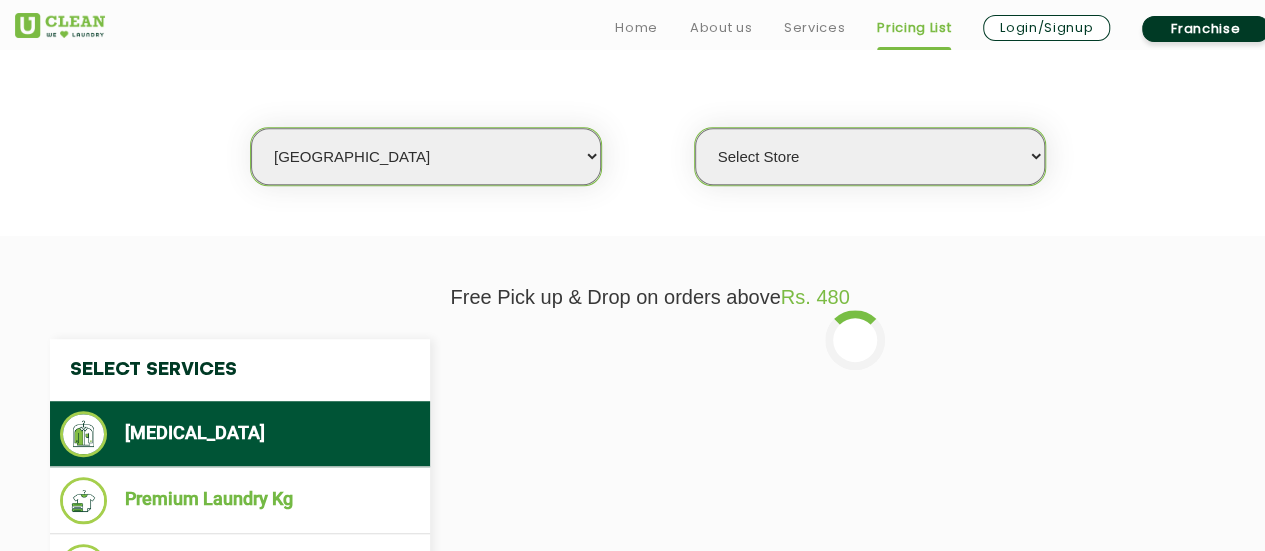 click on "Select Store [GEOGRAPHIC_DATA] [GEOGRAPHIC_DATA] UClean KR [GEOGRAPHIC_DATA] [GEOGRAPHIC_DATA] [GEOGRAPHIC_DATA]  [PERSON_NAME] [GEOGRAPHIC_DATA] [GEOGRAPHIC_DATA] Layout [GEOGRAPHIC_DATA] 1 [GEOGRAPHIC_DATA] [GEOGRAPHIC_DATA] [GEOGRAPHIC_DATA] [GEOGRAPHIC_DATA] [GEOGRAPHIC_DATA] [GEOGRAPHIC_DATA] [GEOGRAPHIC_DATA] [GEOGRAPHIC_DATA][PERSON_NAME][GEOGRAPHIC_DATA] [GEOGRAPHIC_DATA] [GEOGRAPHIC_DATA] [GEOGRAPHIC_DATA] [GEOGRAPHIC_DATA] [GEOGRAPHIC_DATA] [GEOGRAPHIC_DATA] Budegera Cross [GEOGRAPHIC_DATA] Konanakunte [GEOGRAPHIC_DATA] [GEOGRAPHIC_DATA] Kasavanahalli [GEOGRAPHIC_DATA] Srinivasnagar [PERSON_NAME][GEOGRAPHIC_DATA] [GEOGRAPHIC_DATA] [PERSON_NAME][GEOGRAPHIC_DATA] [GEOGRAPHIC_DATA] [GEOGRAPHIC_DATA] Kannamangla [GEOGRAPHIC_DATA] [GEOGRAPHIC_DATA] [GEOGRAPHIC_DATA]" at bounding box center (870, 156) 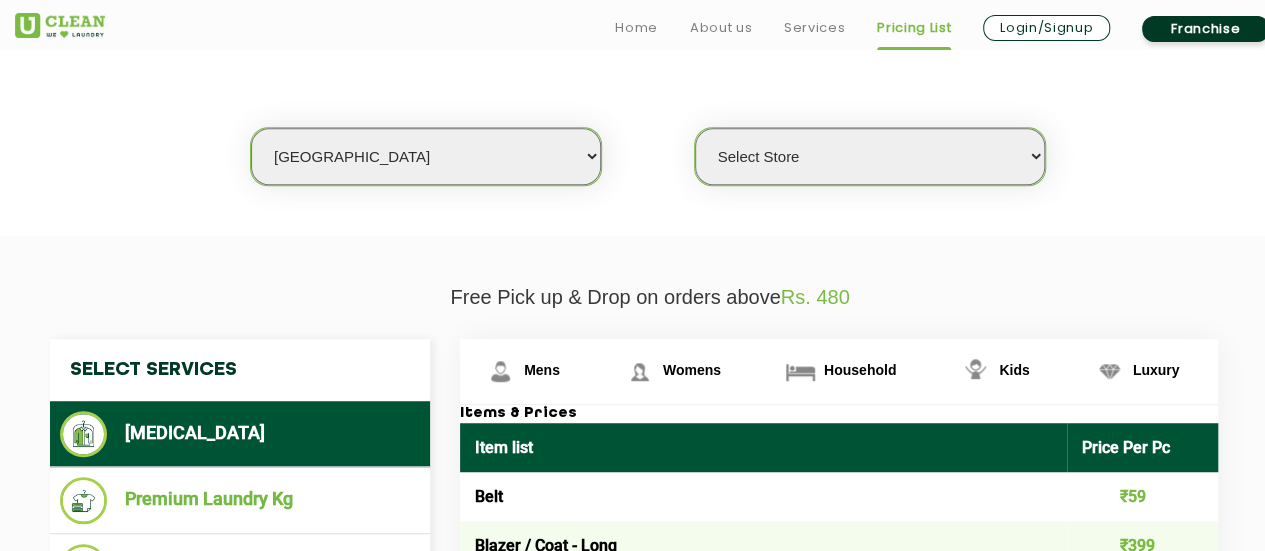 select on "331" 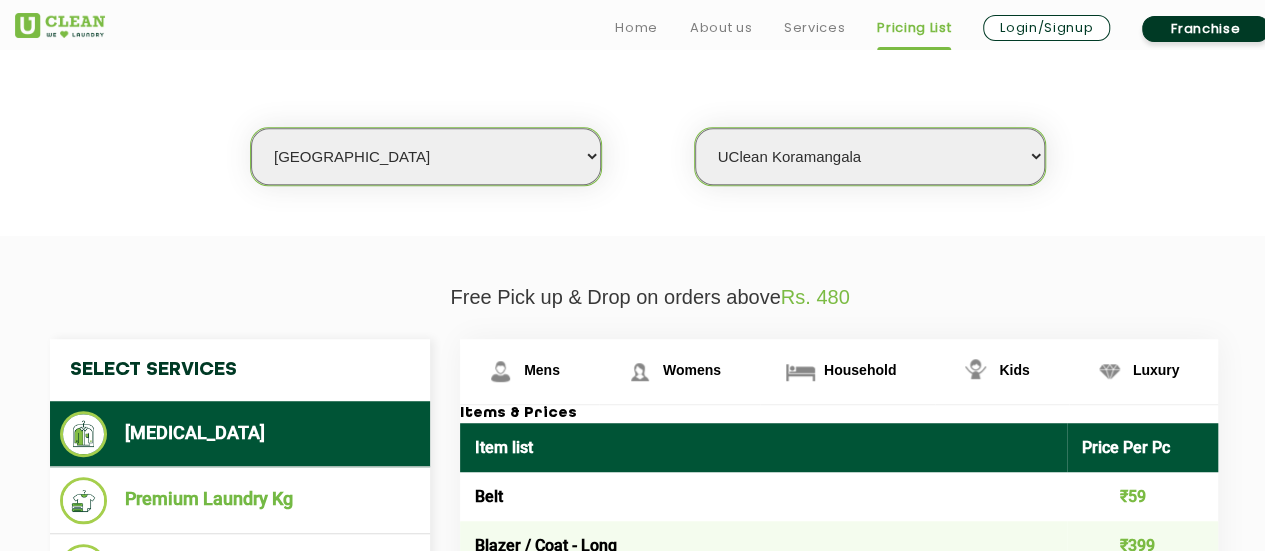 click on "Select Store [GEOGRAPHIC_DATA] [GEOGRAPHIC_DATA] UClean KR [GEOGRAPHIC_DATA] [GEOGRAPHIC_DATA] [GEOGRAPHIC_DATA]  [PERSON_NAME] [GEOGRAPHIC_DATA] [GEOGRAPHIC_DATA] Layout [GEOGRAPHIC_DATA] 1 [GEOGRAPHIC_DATA] [GEOGRAPHIC_DATA] [GEOGRAPHIC_DATA] [GEOGRAPHIC_DATA] [GEOGRAPHIC_DATA] [GEOGRAPHIC_DATA] [GEOGRAPHIC_DATA] [GEOGRAPHIC_DATA][PERSON_NAME][GEOGRAPHIC_DATA] [GEOGRAPHIC_DATA] [GEOGRAPHIC_DATA] [GEOGRAPHIC_DATA] [GEOGRAPHIC_DATA] [GEOGRAPHIC_DATA] [GEOGRAPHIC_DATA] Budegera Cross [GEOGRAPHIC_DATA] Konanakunte [GEOGRAPHIC_DATA] [GEOGRAPHIC_DATA] Kasavanahalli [GEOGRAPHIC_DATA] Srinivasnagar [PERSON_NAME][GEOGRAPHIC_DATA] [GEOGRAPHIC_DATA] [PERSON_NAME][GEOGRAPHIC_DATA] [GEOGRAPHIC_DATA] [GEOGRAPHIC_DATA] Kannamangla [GEOGRAPHIC_DATA] [GEOGRAPHIC_DATA] [GEOGRAPHIC_DATA]" at bounding box center [870, 156] 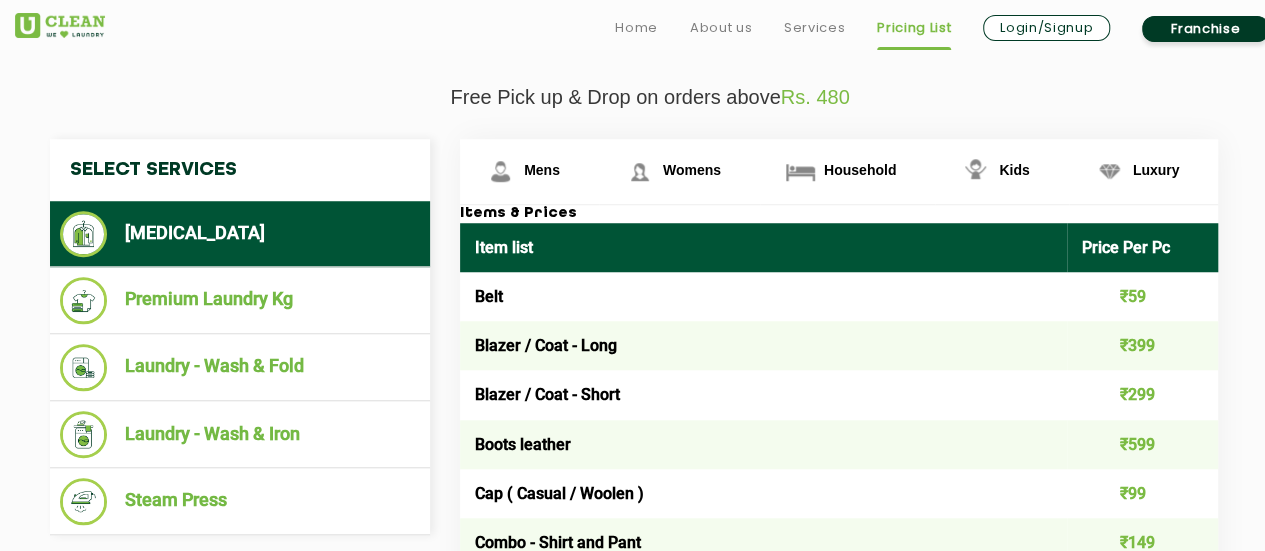 scroll, scrollTop: 800, scrollLeft: 0, axis: vertical 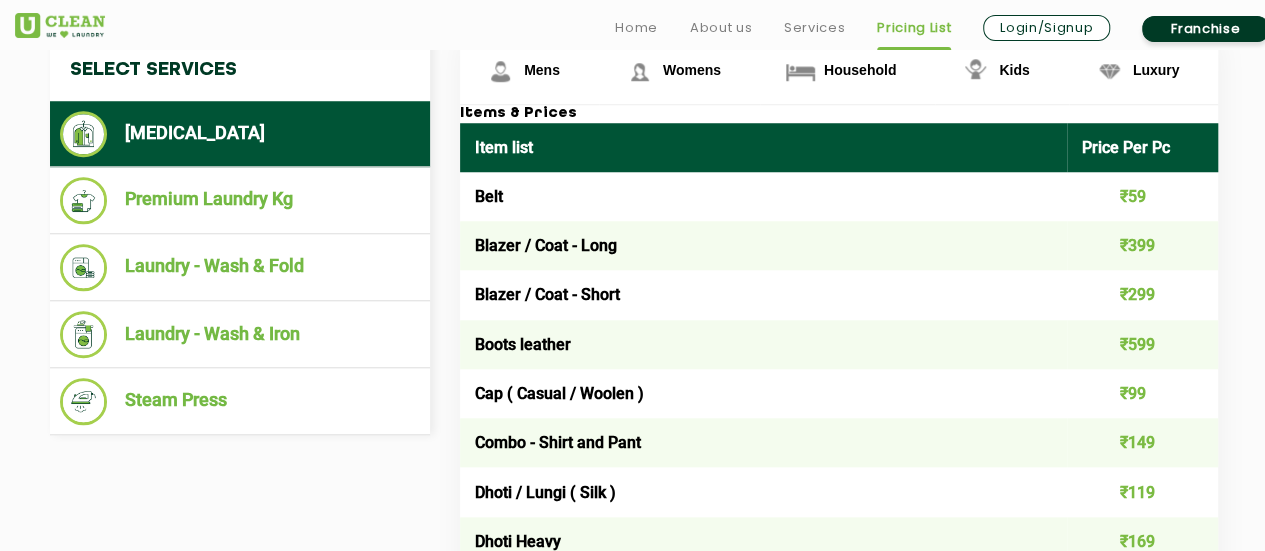 click on "Blazer / Coat - Long" at bounding box center [763, 245] 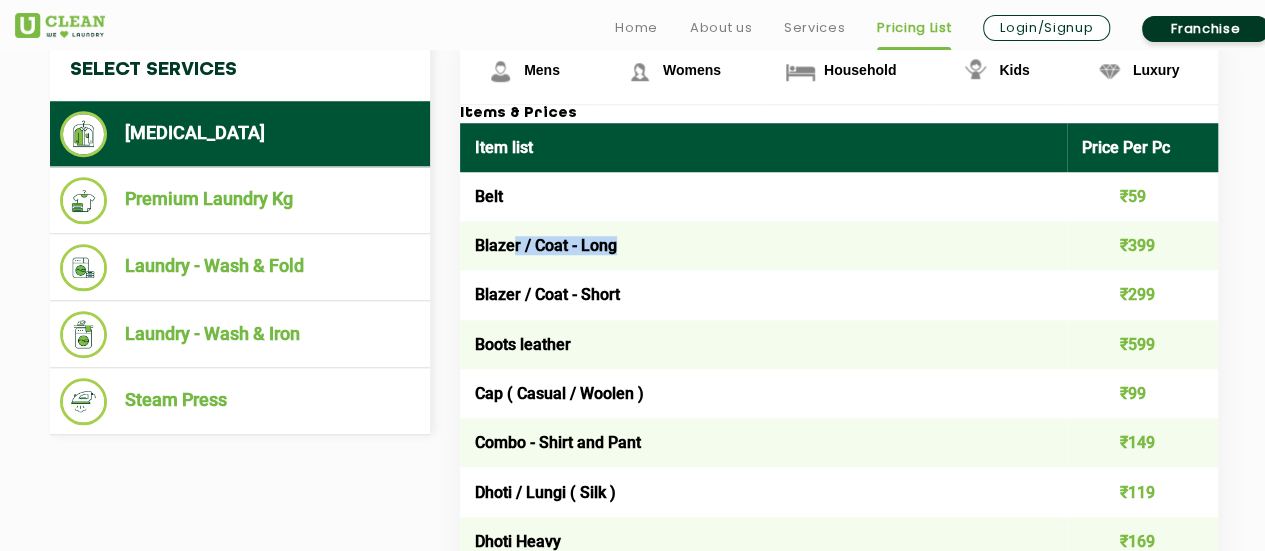 drag, startPoint x: 514, startPoint y: 237, endPoint x: 628, endPoint y: 247, distance: 114.43776 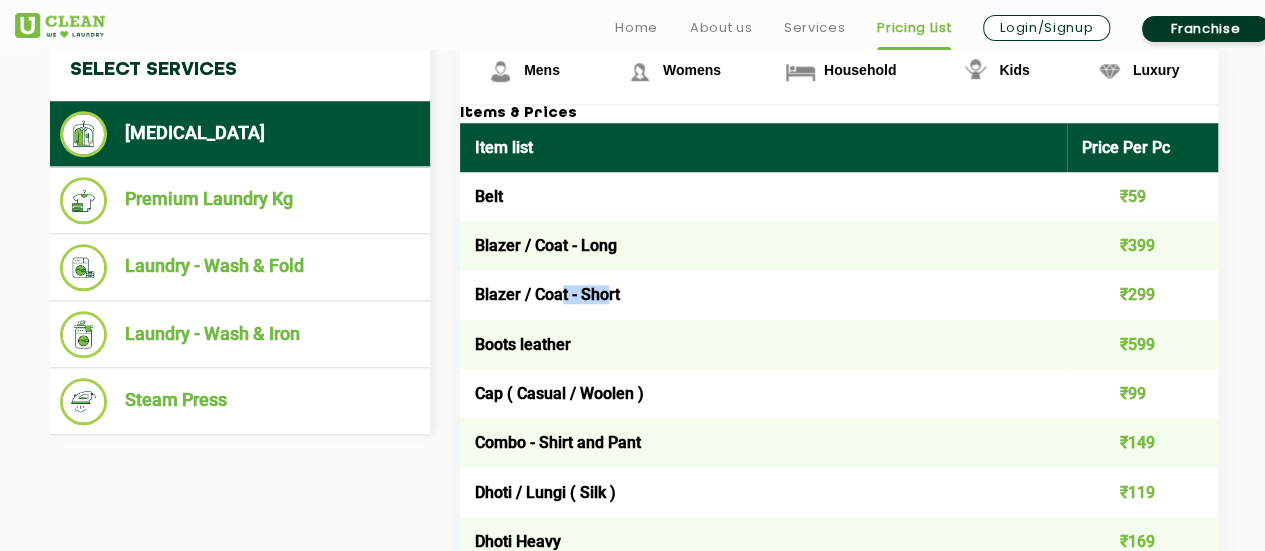 drag, startPoint x: 558, startPoint y: 294, endPoint x: 610, endPoint y: 296, distance: 52.03845 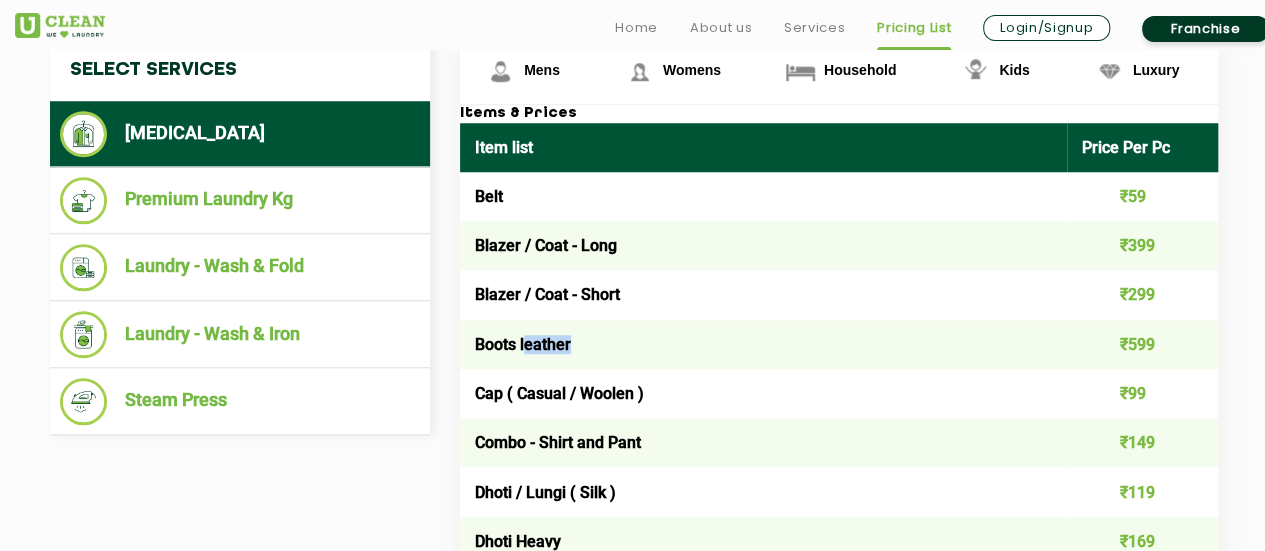 drag, startPoint x: 524, startPoint y: 343, endPoint x: 581, endPoint y: 351, distance: 57.558666 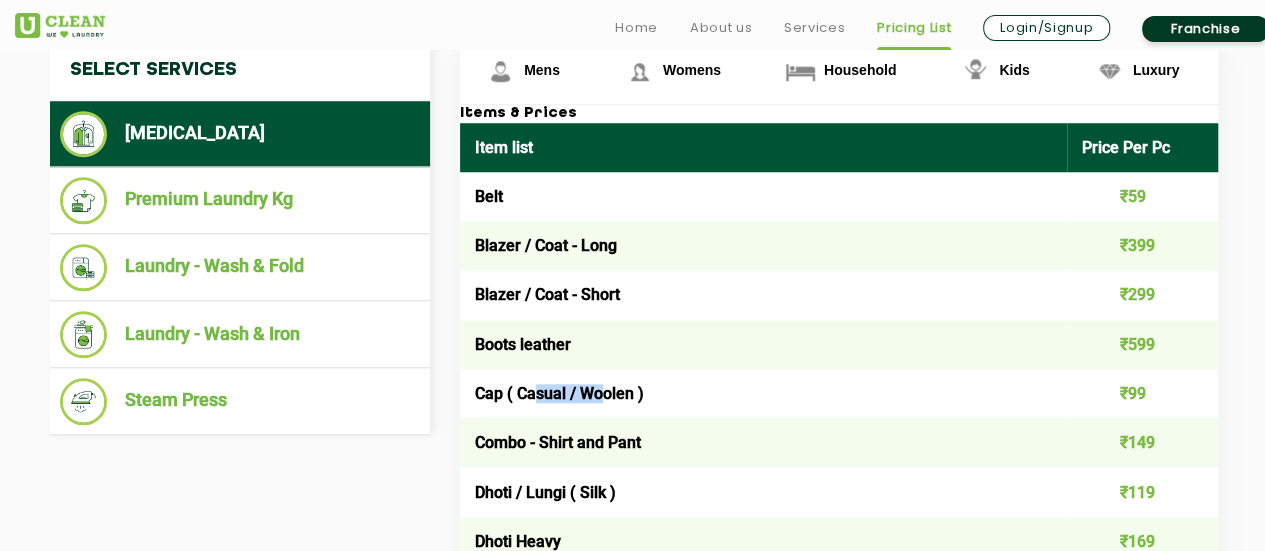 drag, startPoint x: 537, startPoint y: 393, endPoint x: 600, endPoint y: 403, distance: 63.788715 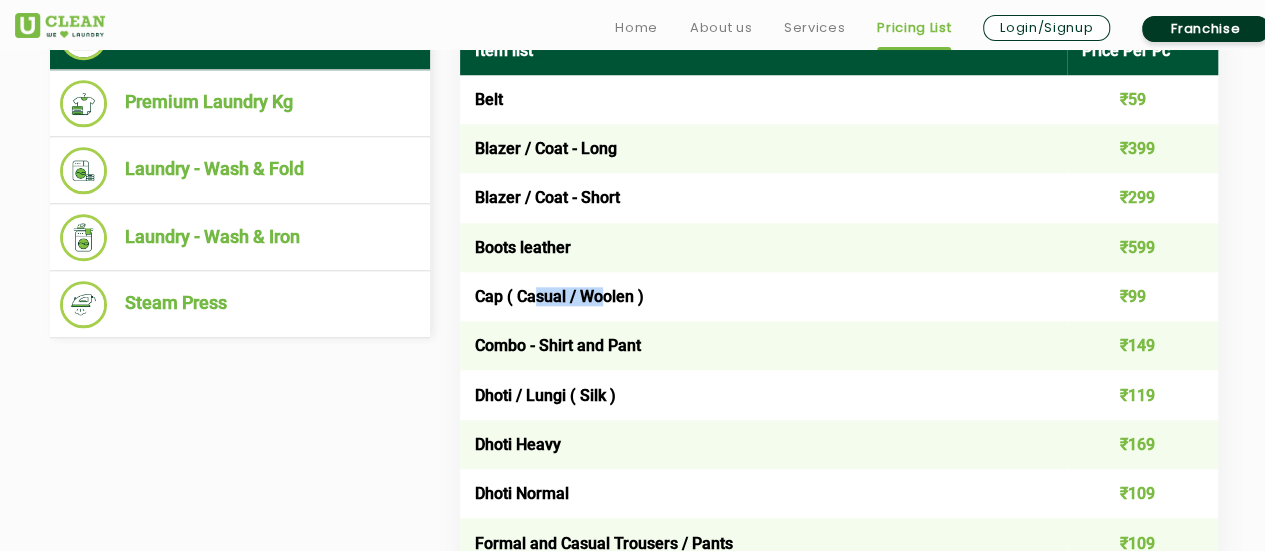 scroll, scrollTop: 900, scrollLeft: 0, axis: vertical 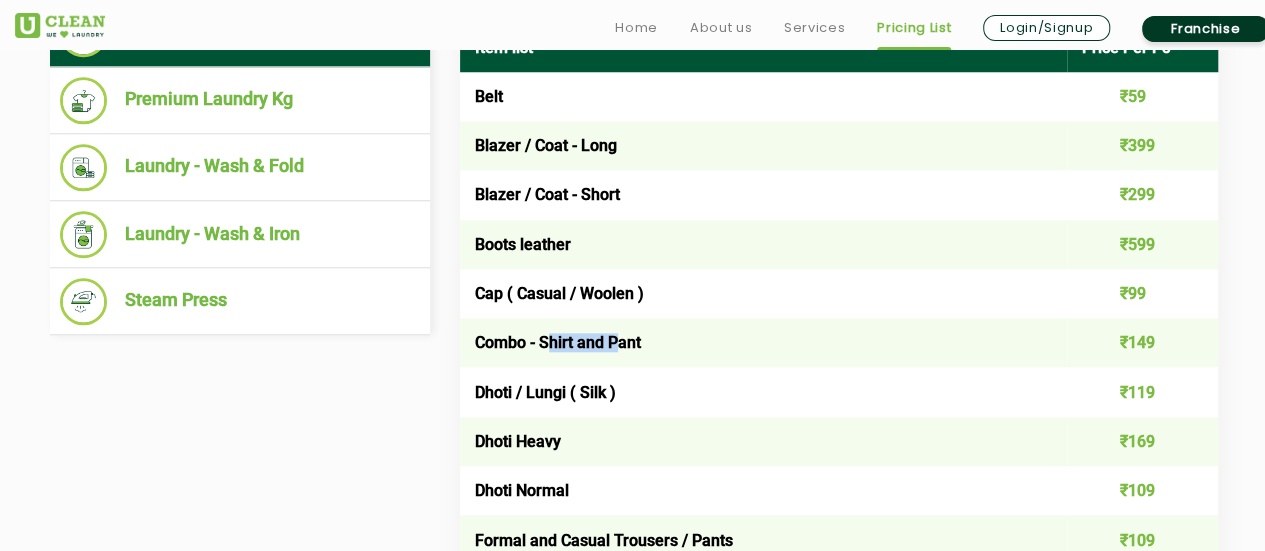 drag, startPoint x: 549, startPoint y: 344, endPoint x: 618, endPoint y: 343, distance: 69.00725 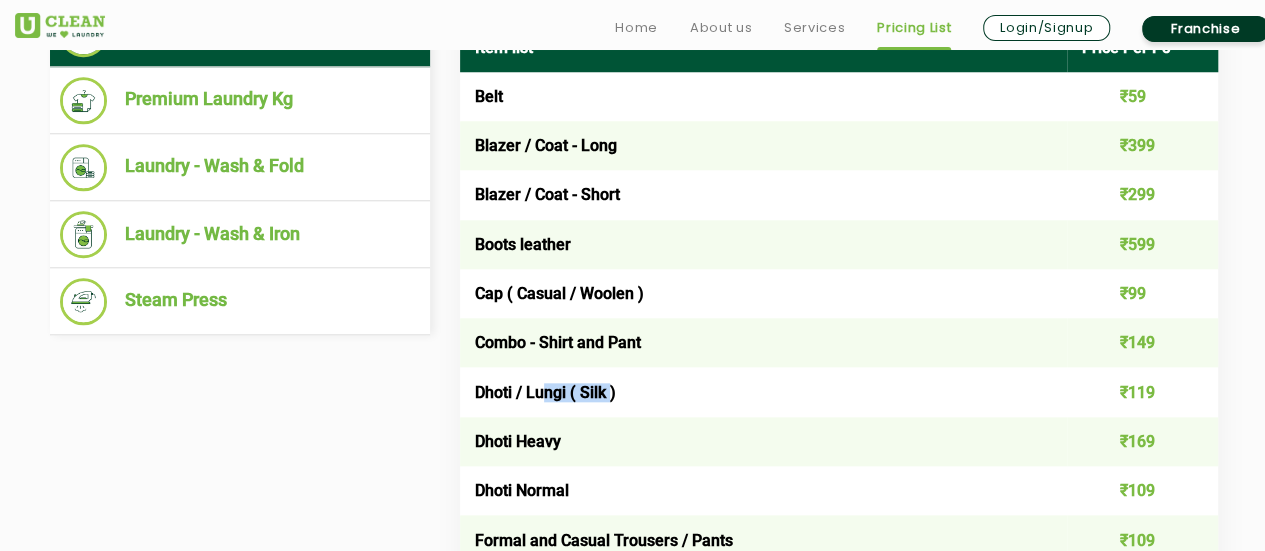 drag, startPoint x: 546, startPoint y: 392, endPoint x: 610, endPoint y: 395, distance: 64.070274 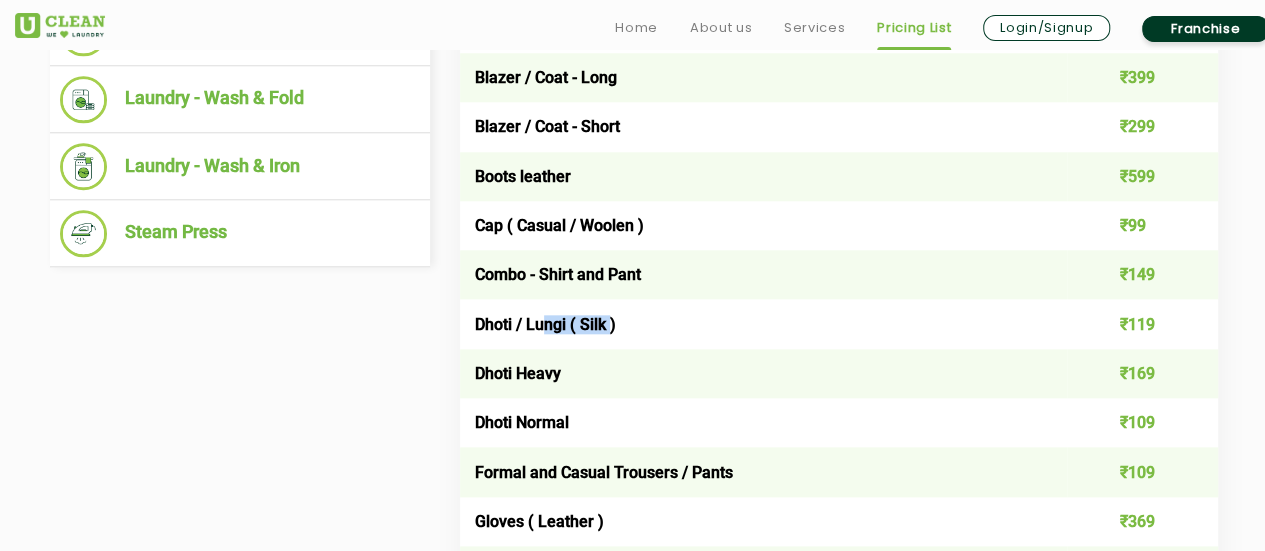 scroll, scrollTop: 1000, scrollLeft: 0, axis: vertical 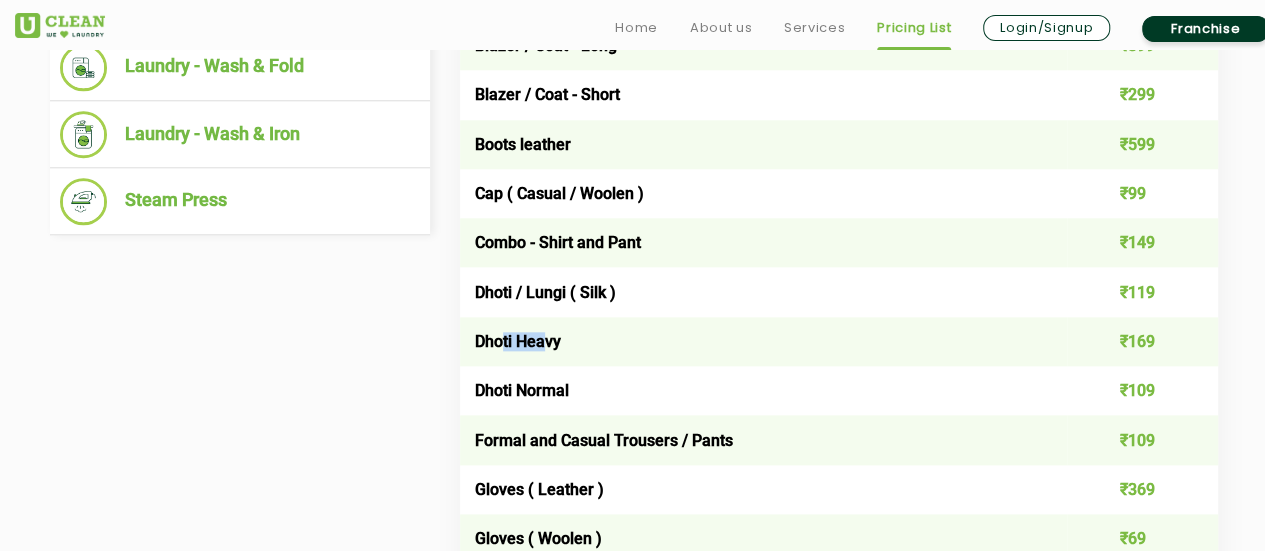 drag, startPoint x: 502, startPoint y: 342, endPoint x: 535, endPoint y: 363, distance: 39.115215 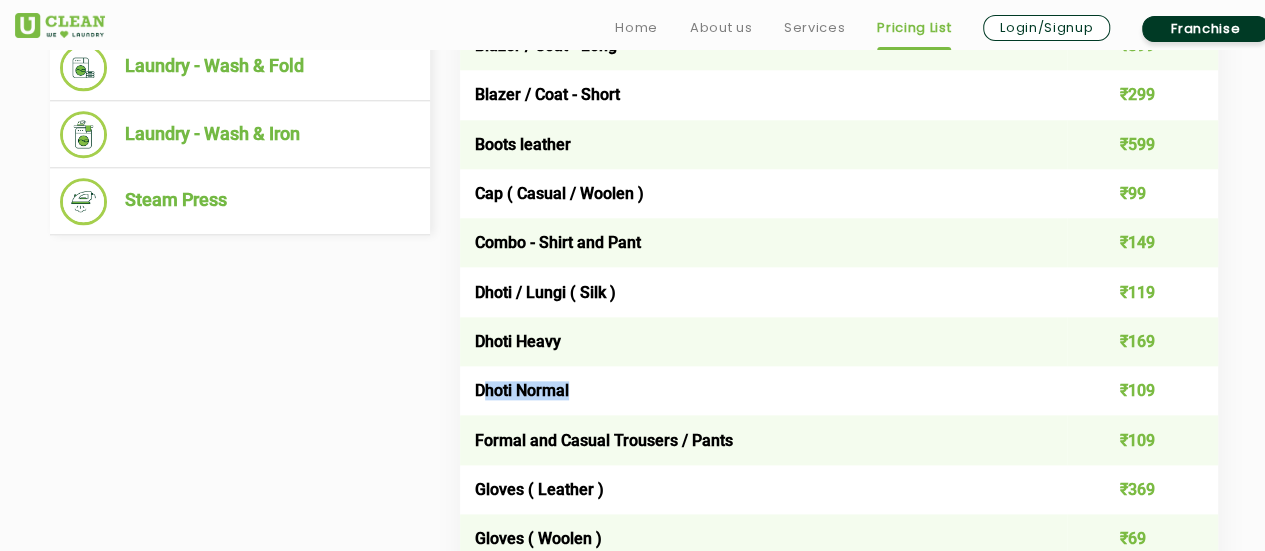 drag, startPoint x: 485, startPoint y: 384, endPoint x: 583, endPoint y: 380, distance: 98.0816 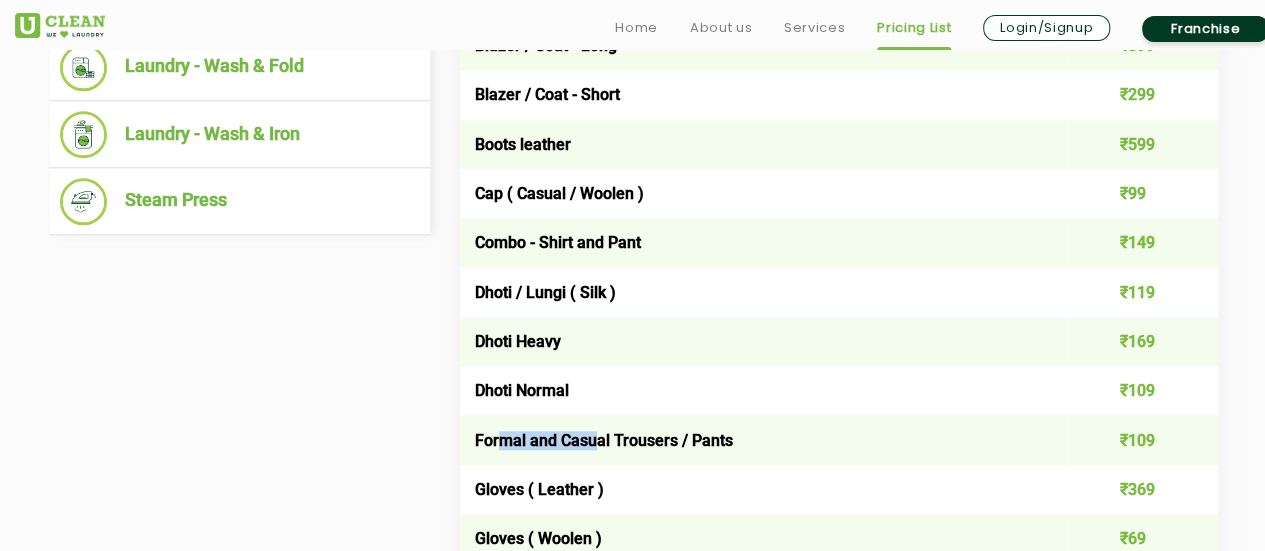 drag, startPoint x: 502, startPoint y: 441, endPoint x: 606, endPoint y: 435, distance: 104.172935 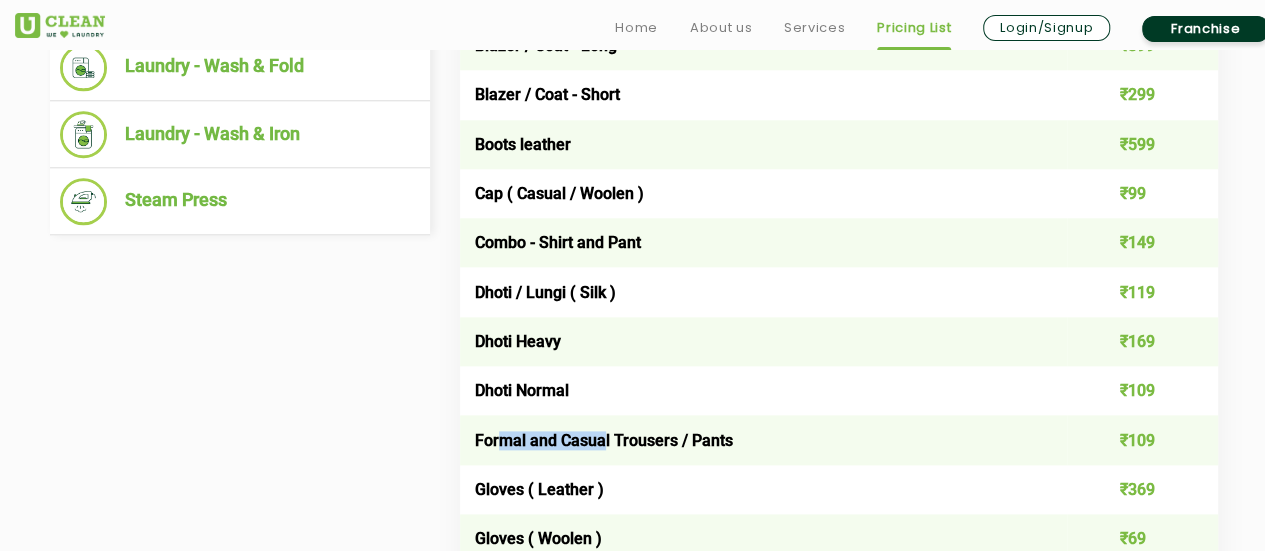 scroll, scrollTop: 1100, scrollLeft: 0, axis: vertical 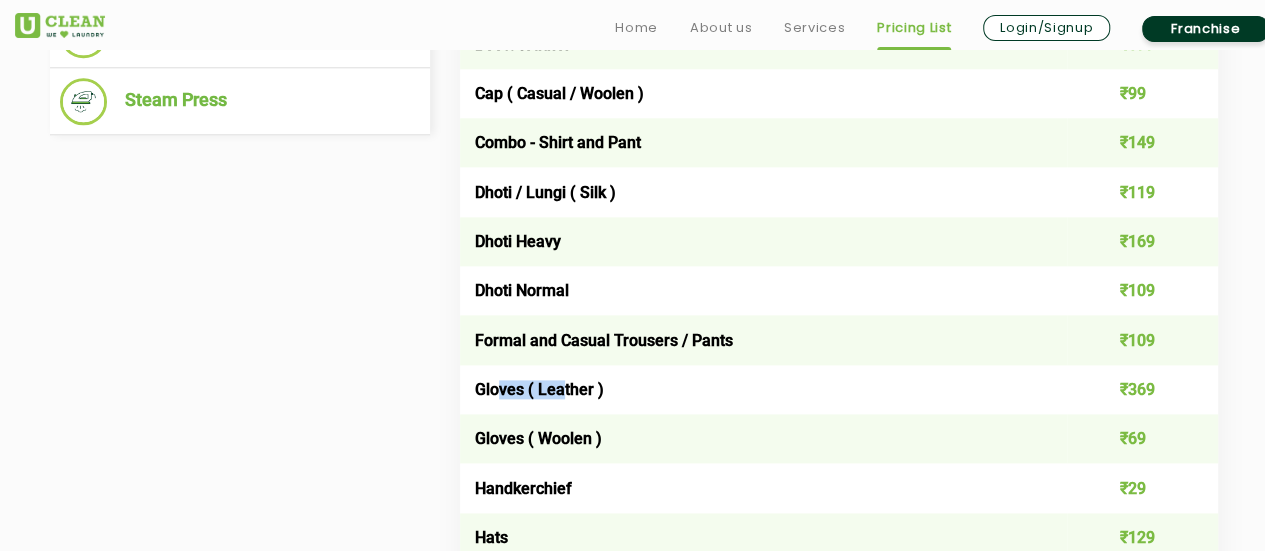 drag, startPoint x: 500, startPoint y: 394, endPoint x: 566, endPoint y: 397, distance: 66.068146 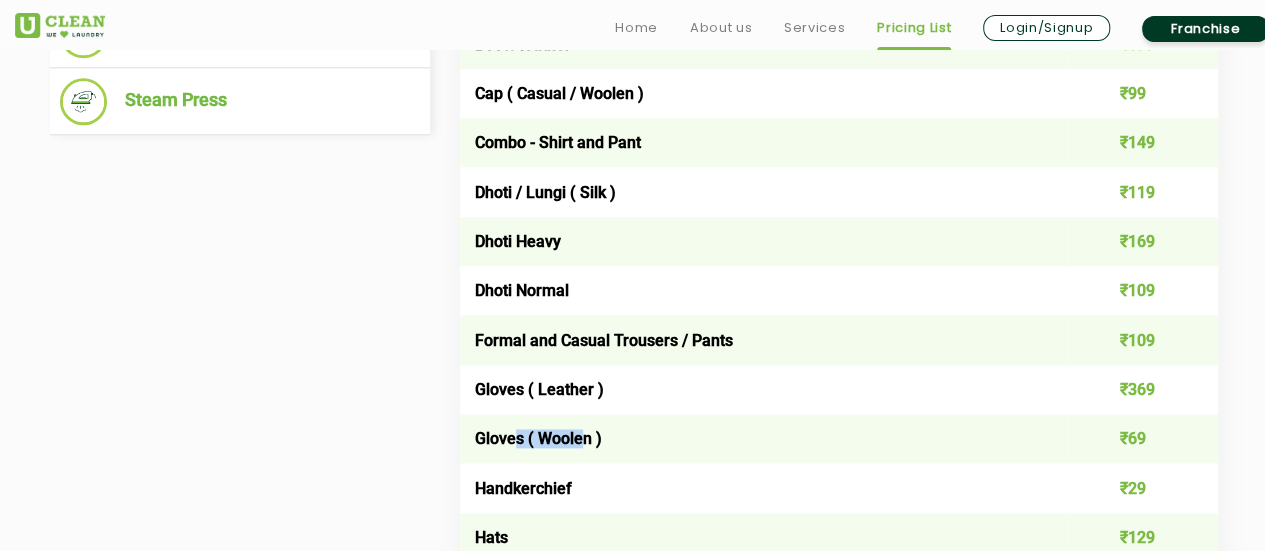 drag, startPoint x: 515, startPoint y: 435, endPoint x: 583, endPoint y: 443, distance: 68.46897 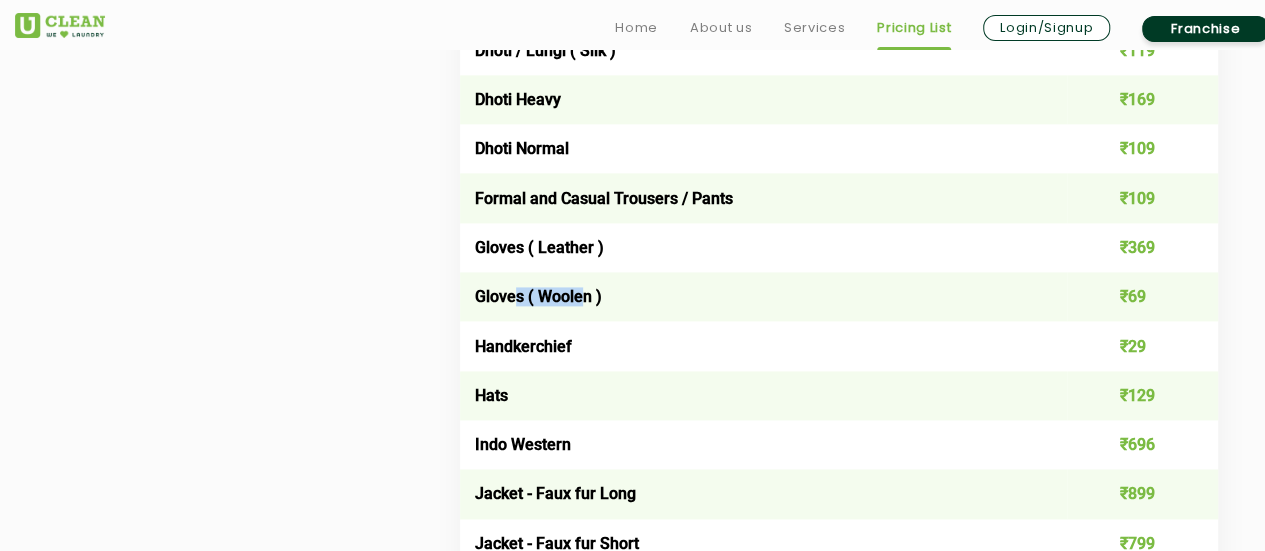 scroll, scrollTop: 1300, scrollLeft: 0, axis: vertical 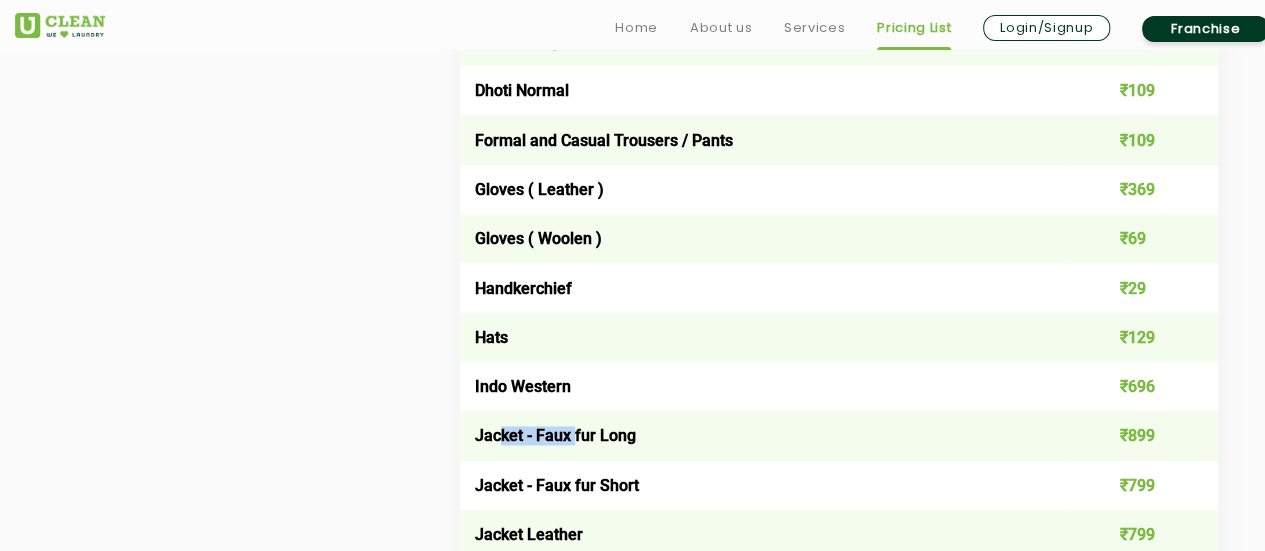 drag, startPoint x: 502, startPoint y: 435, endPoint x: 574, endPoint y: 444, distance: 72.56032 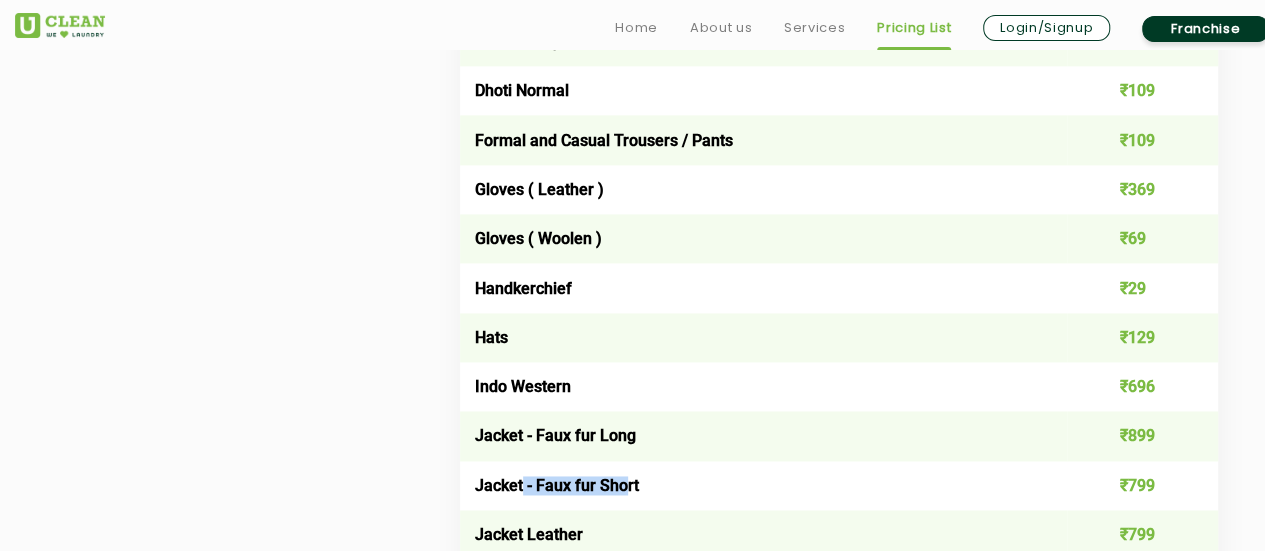 drag, startPoint x: 521, startPoint y: 489, endPoint x: 628, endPoint y: 491, distance: 107.01869 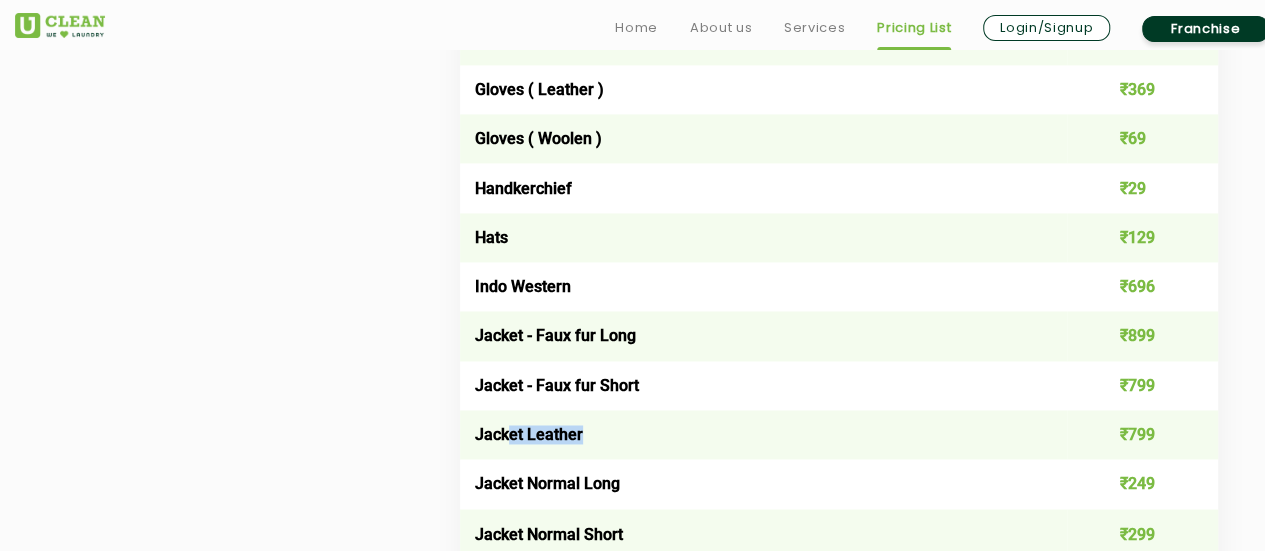 drag, startPoint x: 506, startPoint y: 439, endPoint x: 582, endPoint y: 450, distance: 76.79192 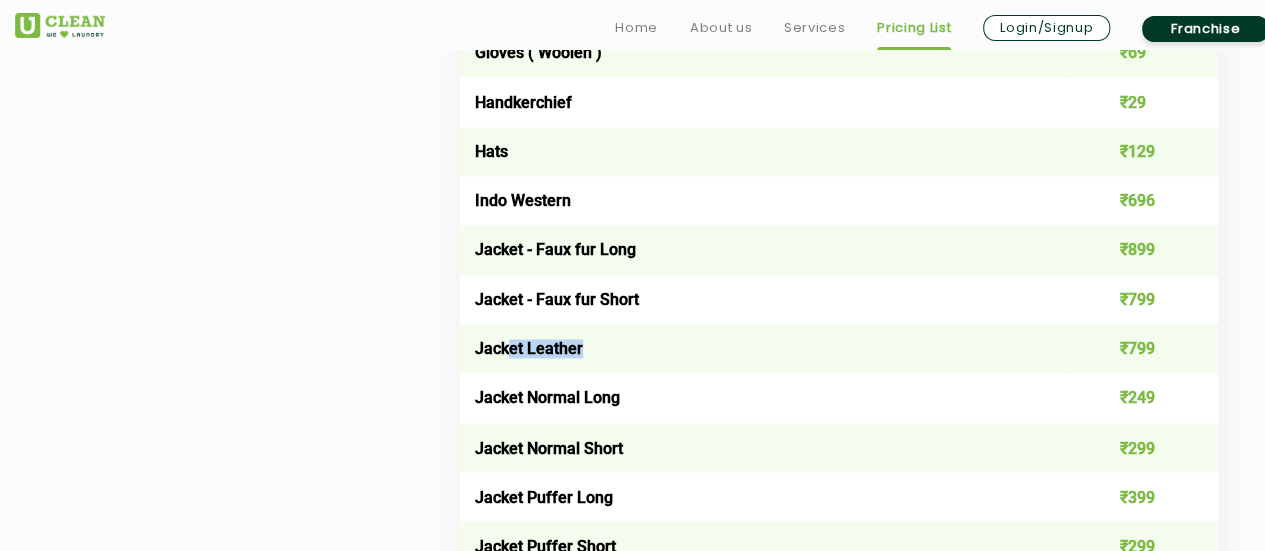 scroll, scrollTop: 1600, scrollLeft: 0, axis: vertical 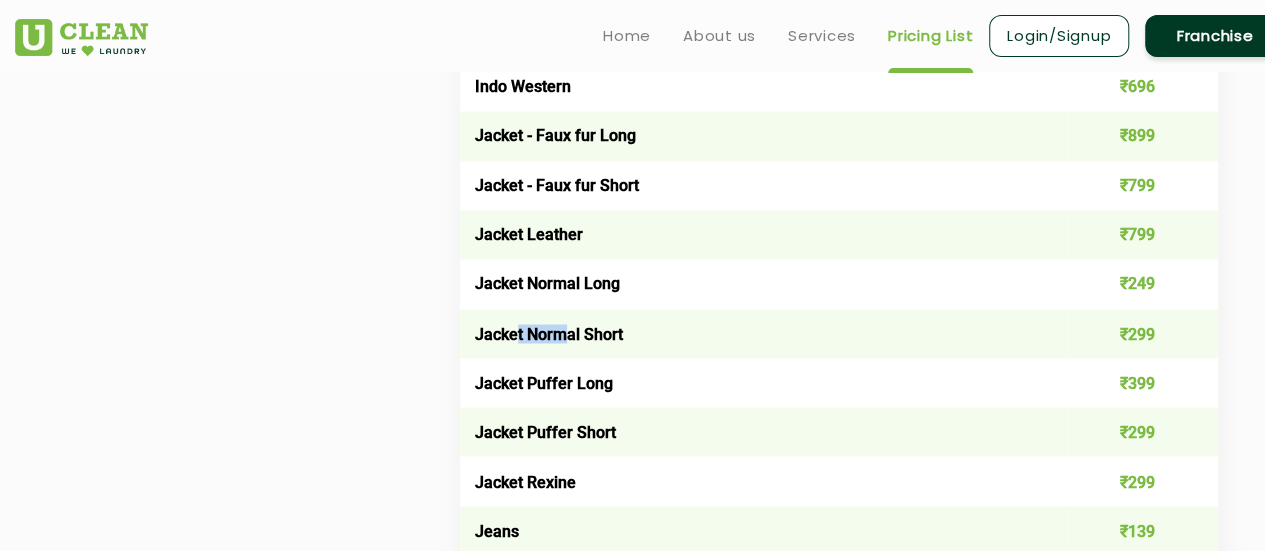 drag, startPoint x: 516, startPoint y: 337, endPoint x: 568, endPoint y: 345, distance: 52.611786 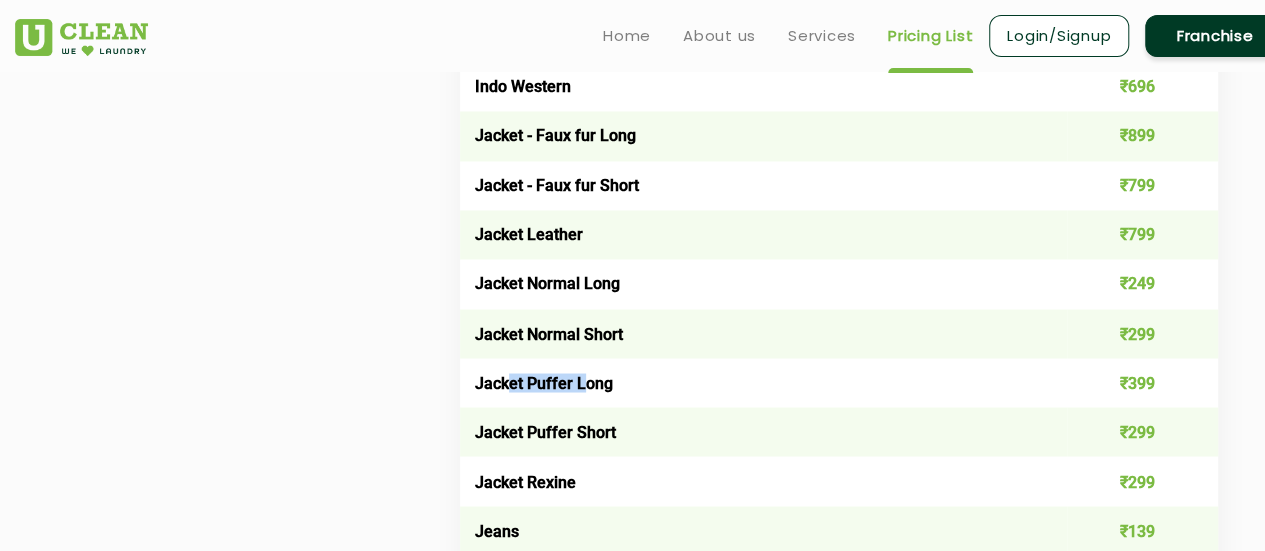 drag, startPoint x: 512, startPoint y: 377, endPoint x: 590, endPoint y: 391, distance: 79.24645 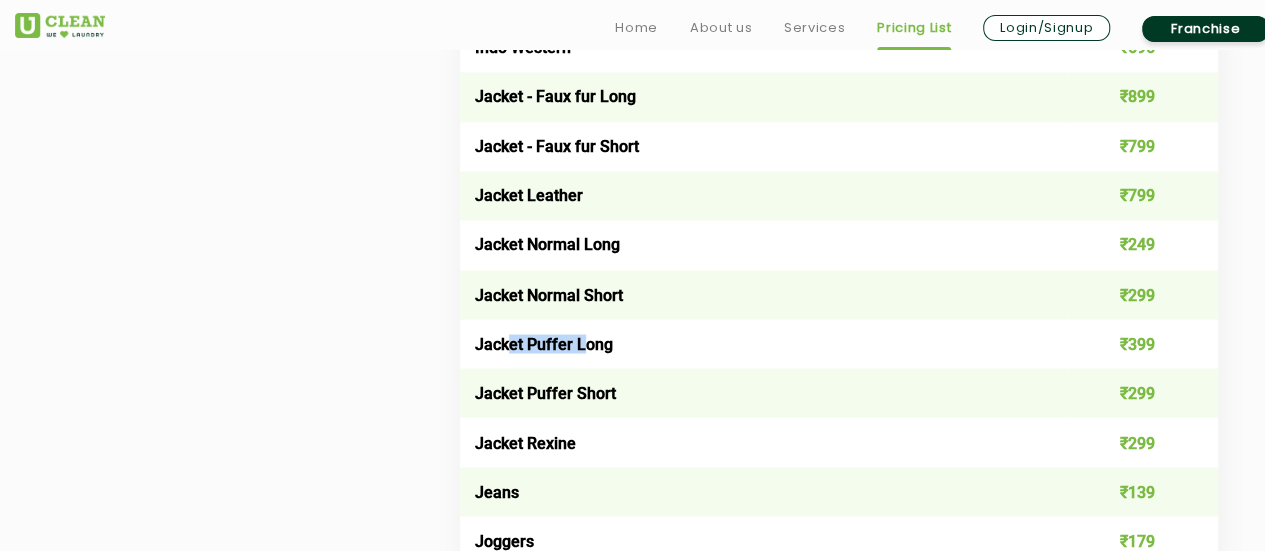scroll, scrollTop: 1700, scrollLeft: 0, axis: vertical 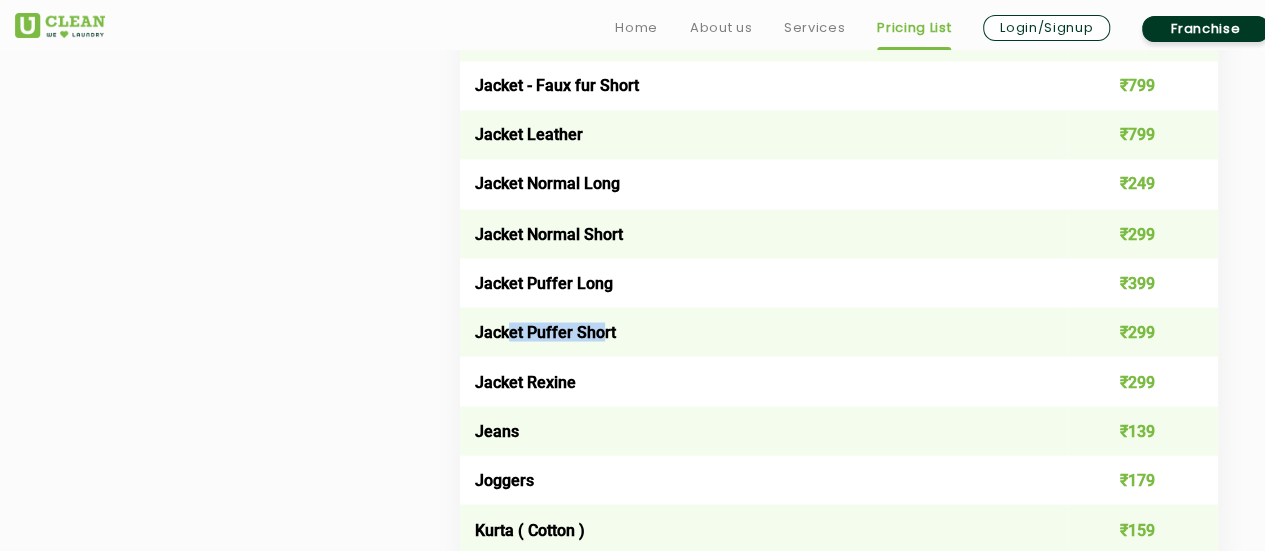 drag, startPoint x: 508, startPoint y: 333, endPoint x: 595, endPoint y: 362, distance: 91.706055 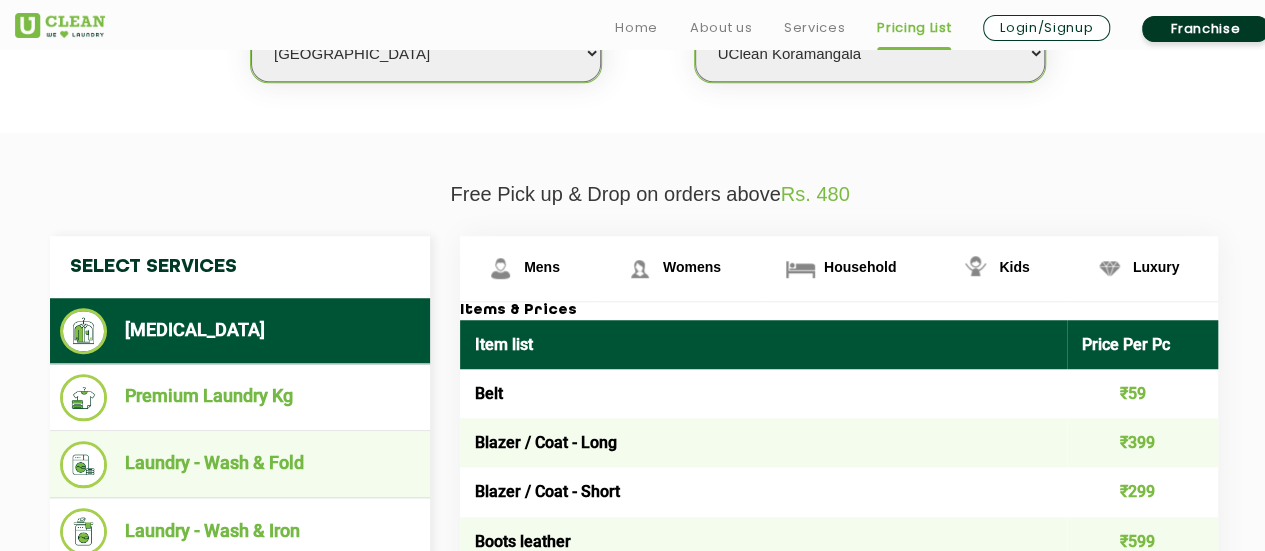 scroll, scrollTop: 703, scrollLeft: 0, axis: vertical 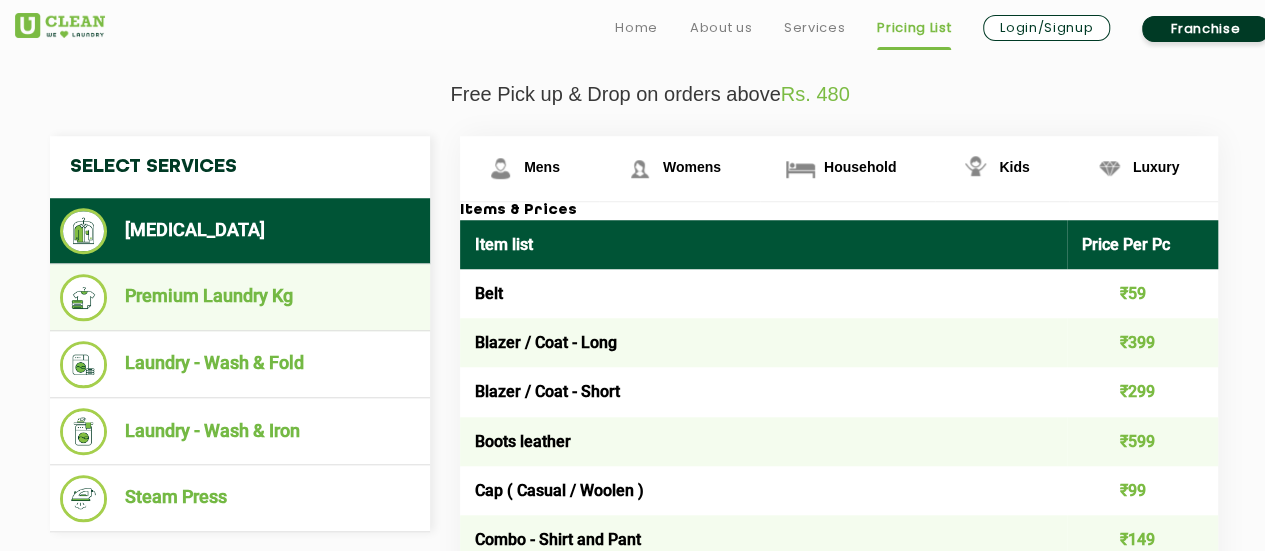 click on "Premium Laundry Kg" at bounding box center [240, 297] 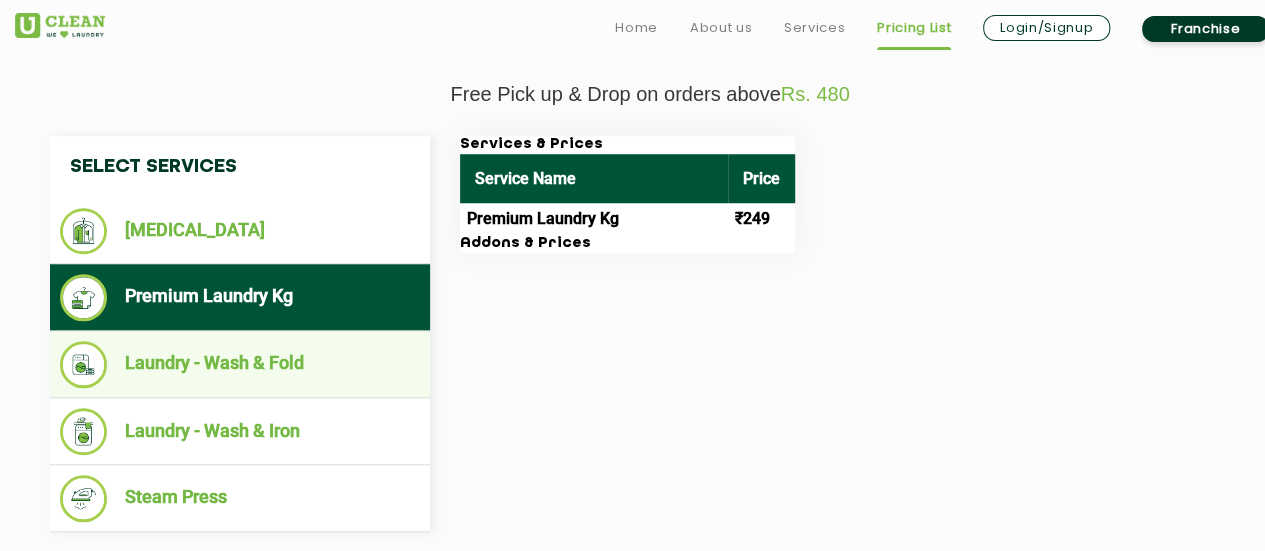 click on "Laundry - Wash & Fold" at bounding box center (240, 364) 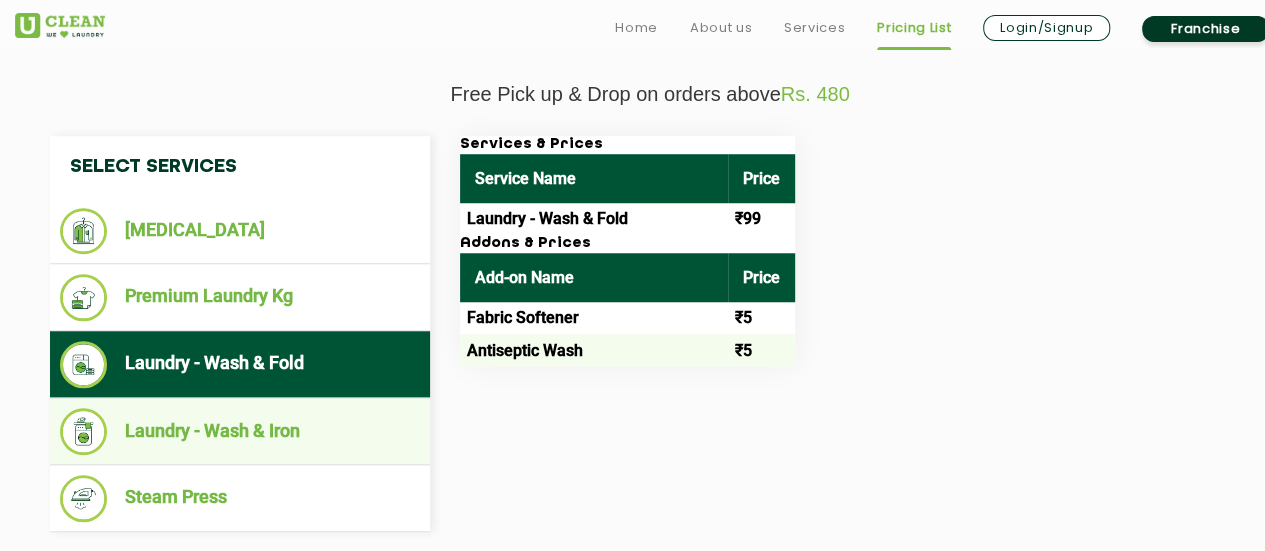 click on "Laundry - Wash & Iron" at bounding box center (240, 431) 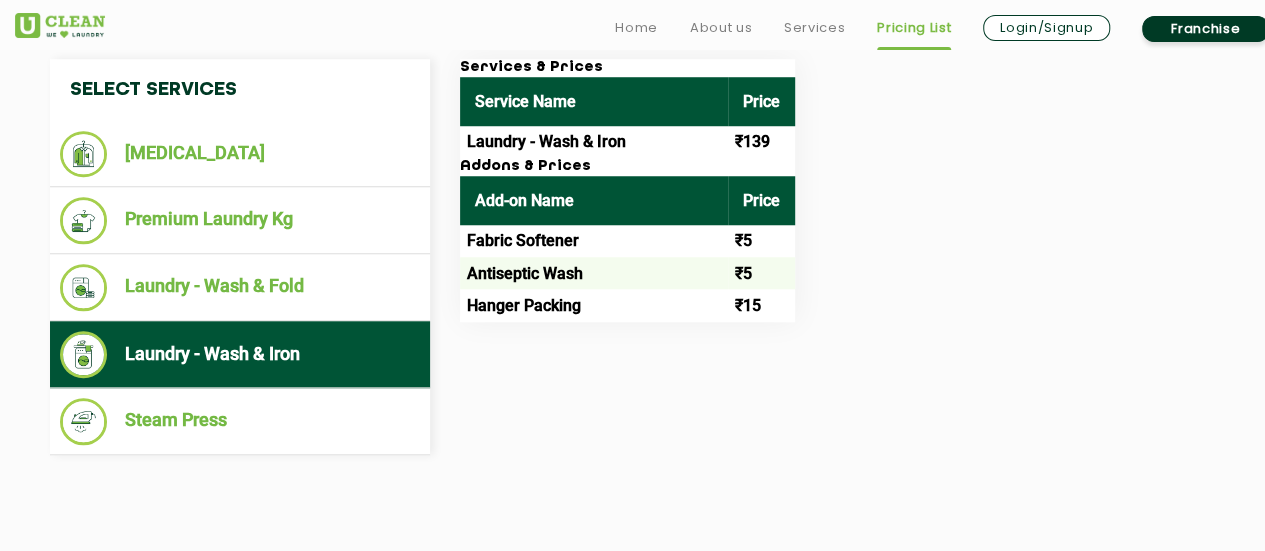 scroll, scrollTop: 903, scrollLeft: 0, axis: vertical 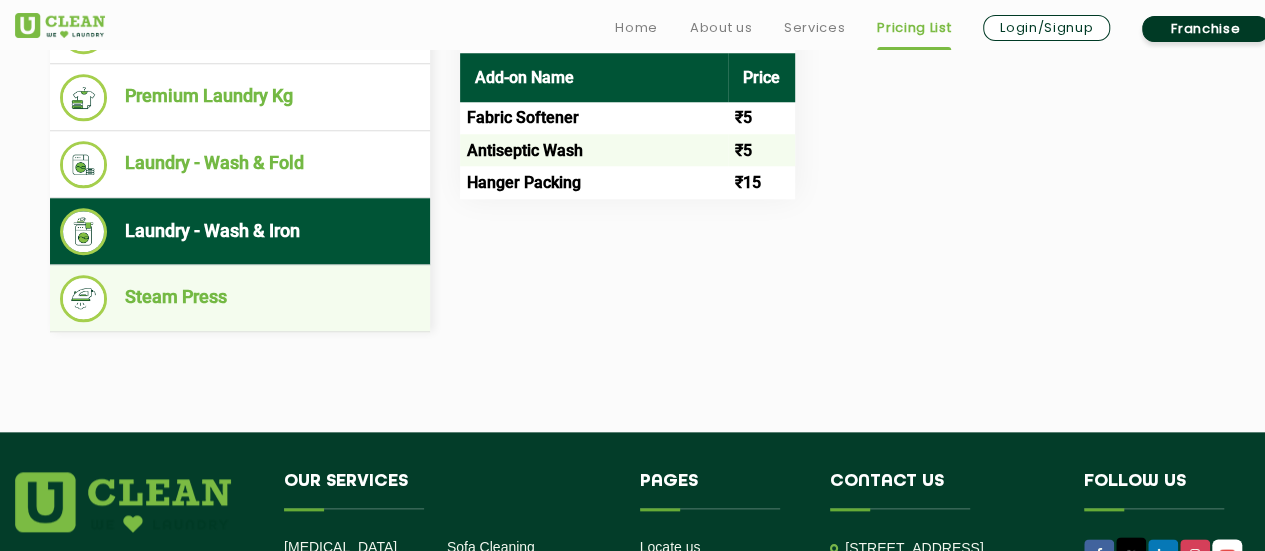 click on "Steam Press" at bounding box center [240, 298] 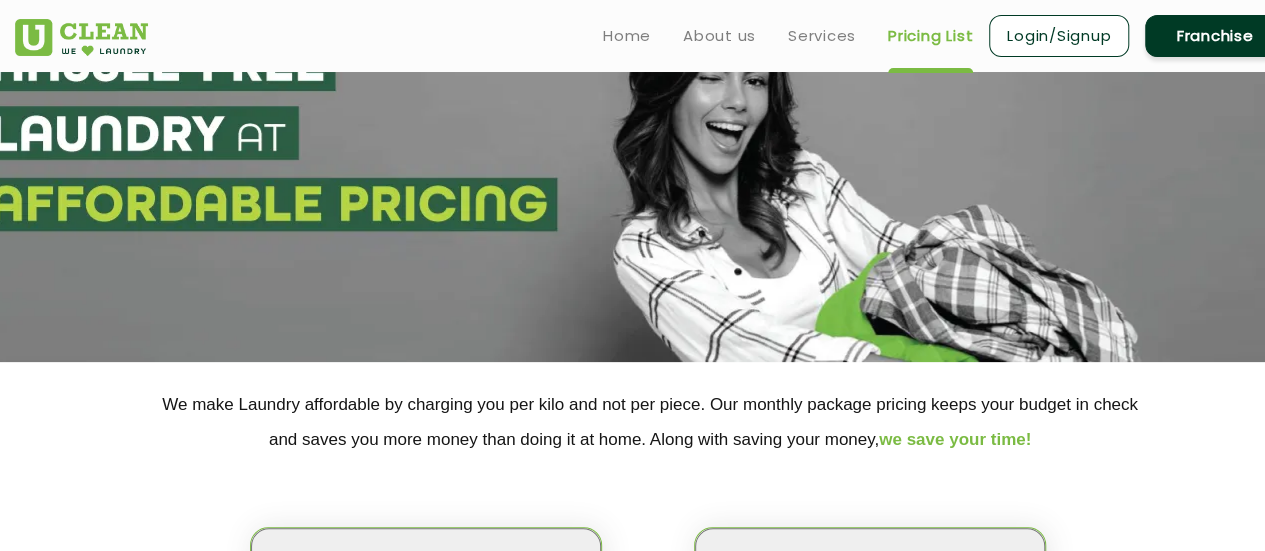 scroll, scrollTop: 0, scrollLeft: 0, axis: both 